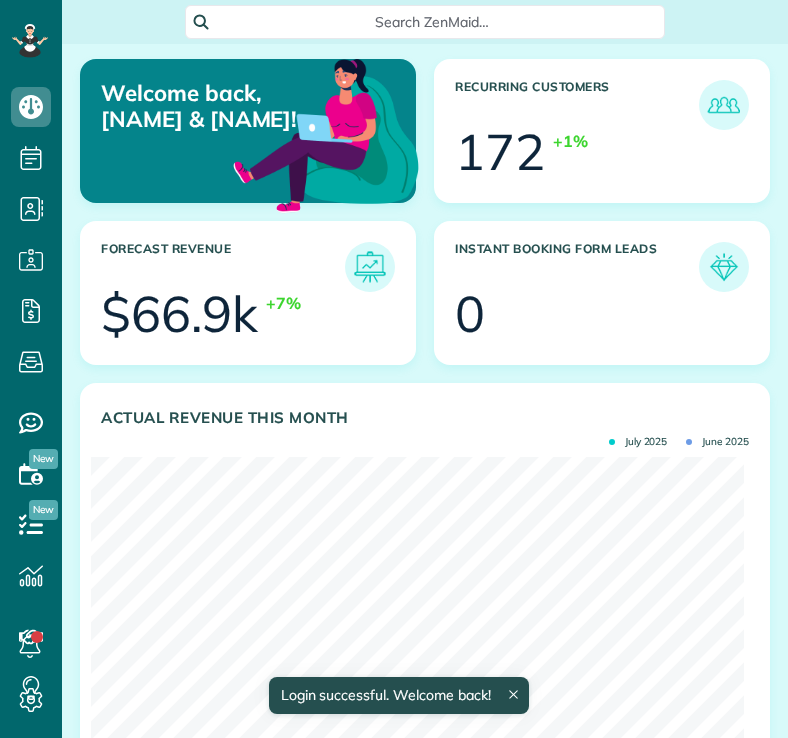 scroll, scrollTop: 0, scrollLeft: 0, axis: both 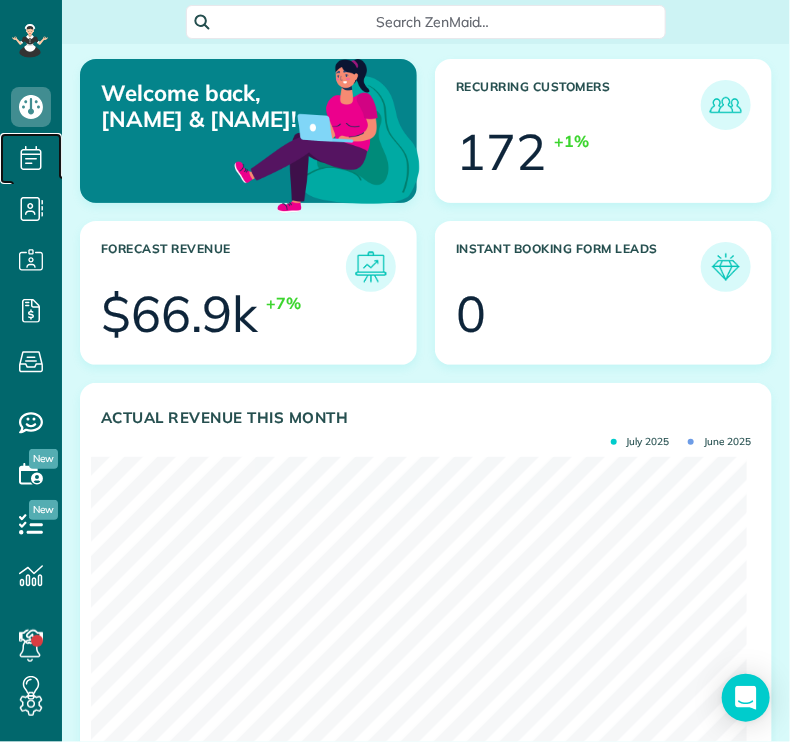 click 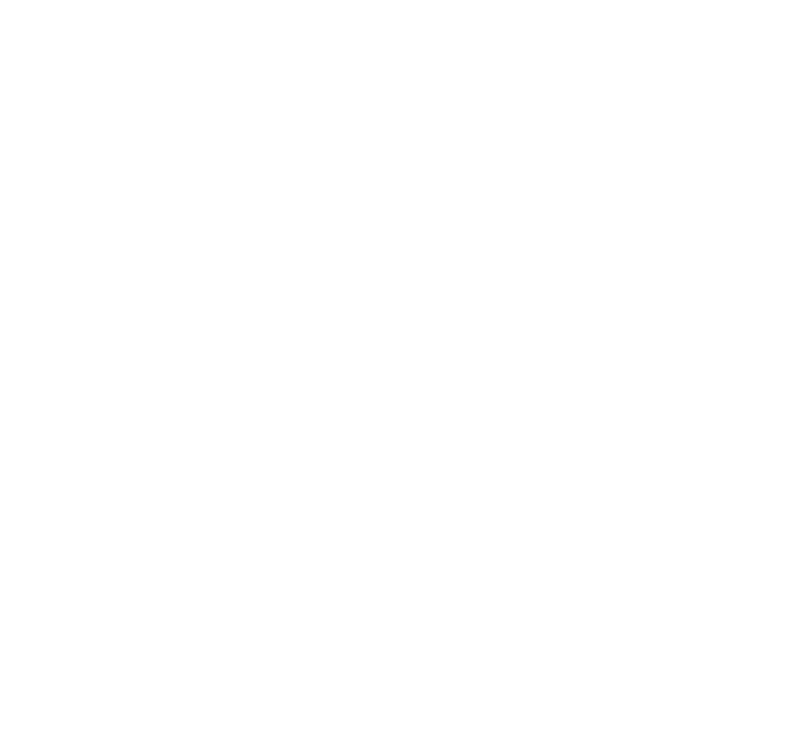 scroll, scrollTop: 0, scrollLeft: 0, axis: both 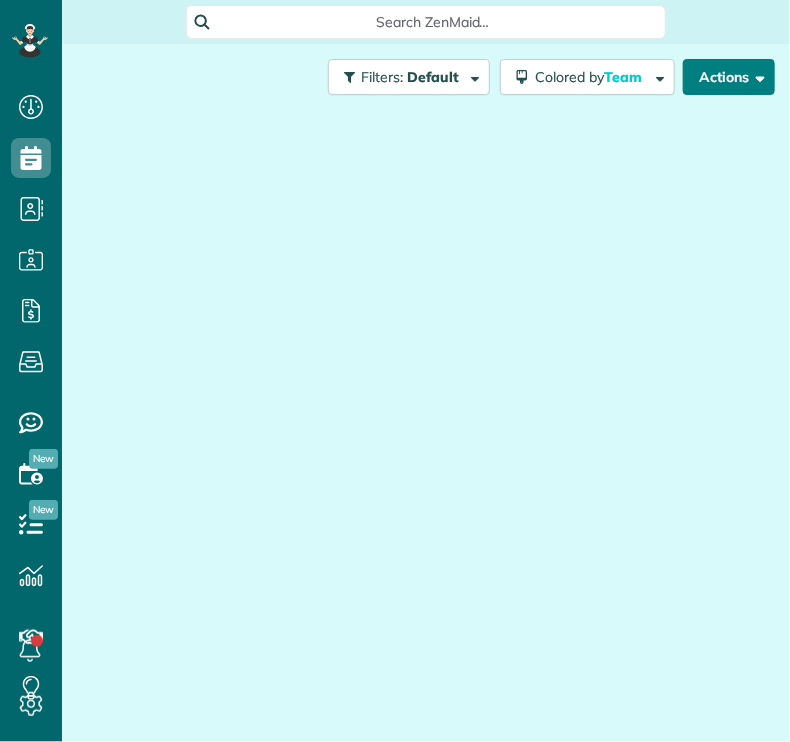 click on "Actions" at bounding box center [729, 77] 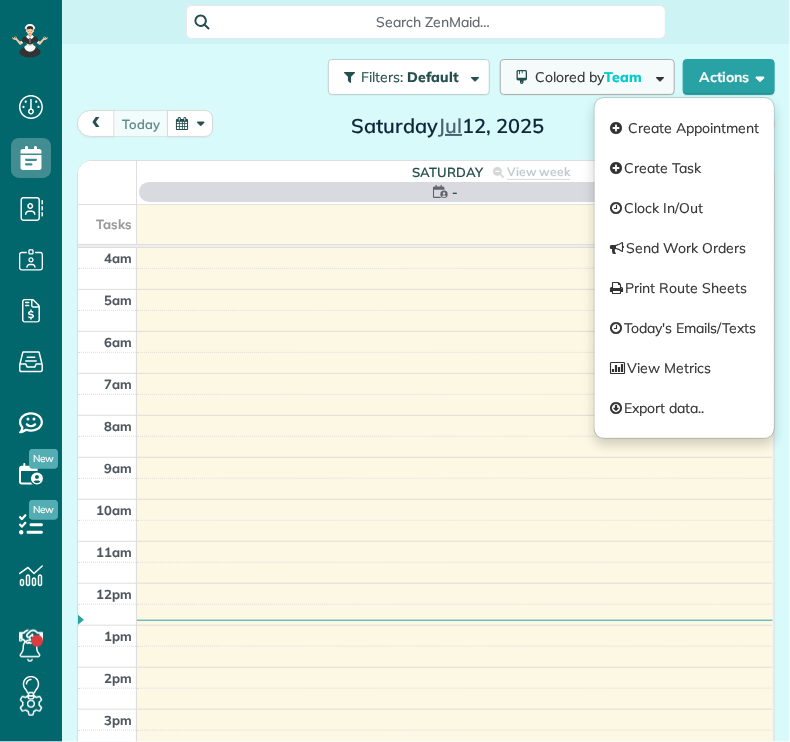 click on "Colored by  Team" at bounding box center (592, 77) 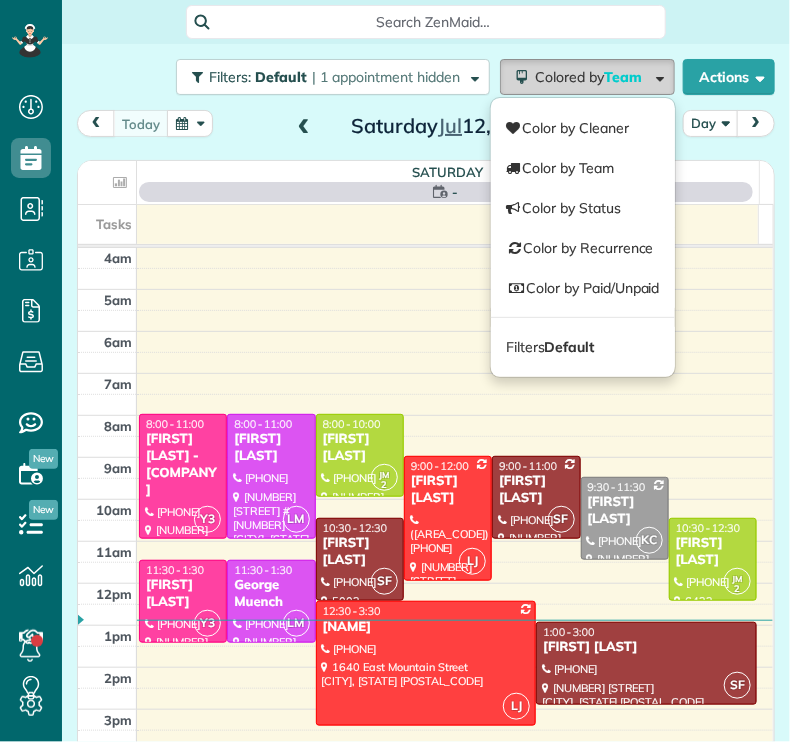 scroll, scrollTop: 126, scrollLeft: 0, axis: vertical 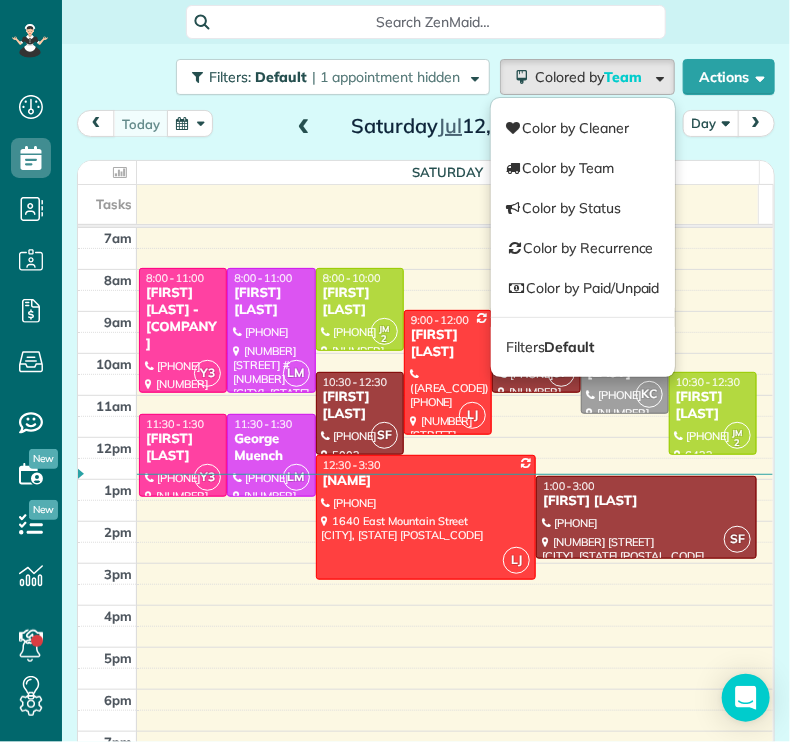 click on "Day" at bounding box center (711, 123) 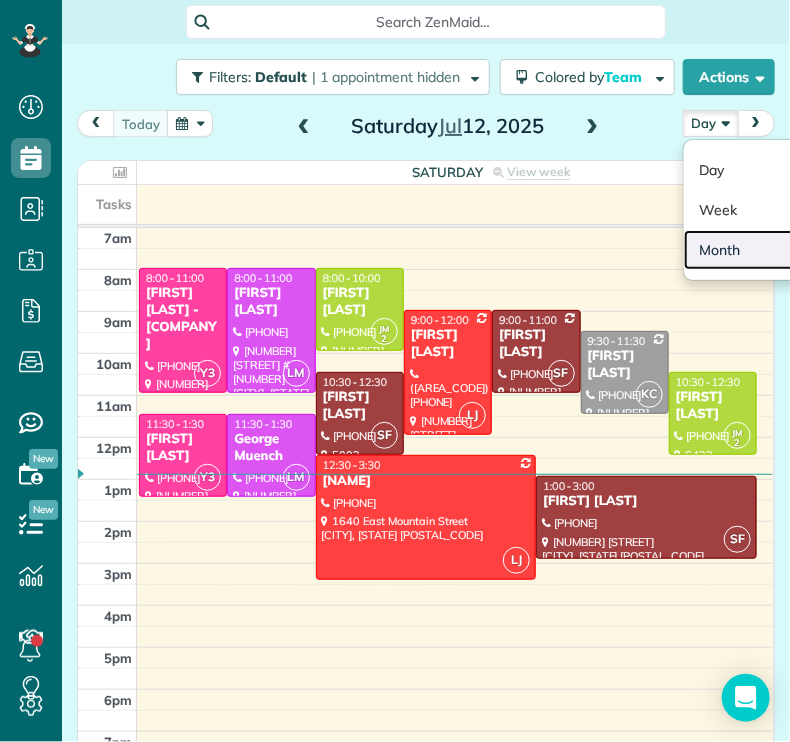 click on "Month" at bounding box center (763, 250) 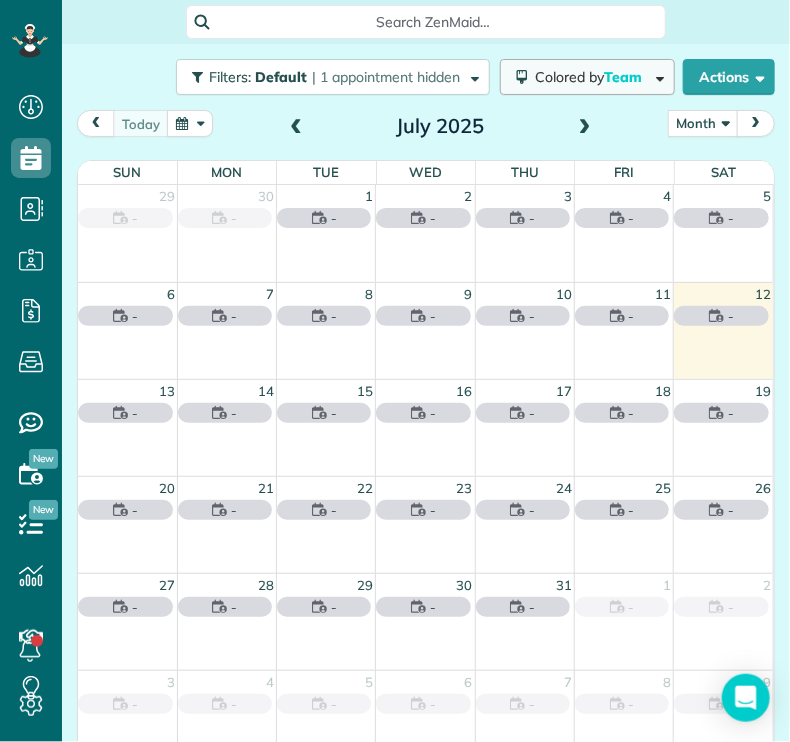 click on "Colored by  Team" at bounding box center [592, 77] 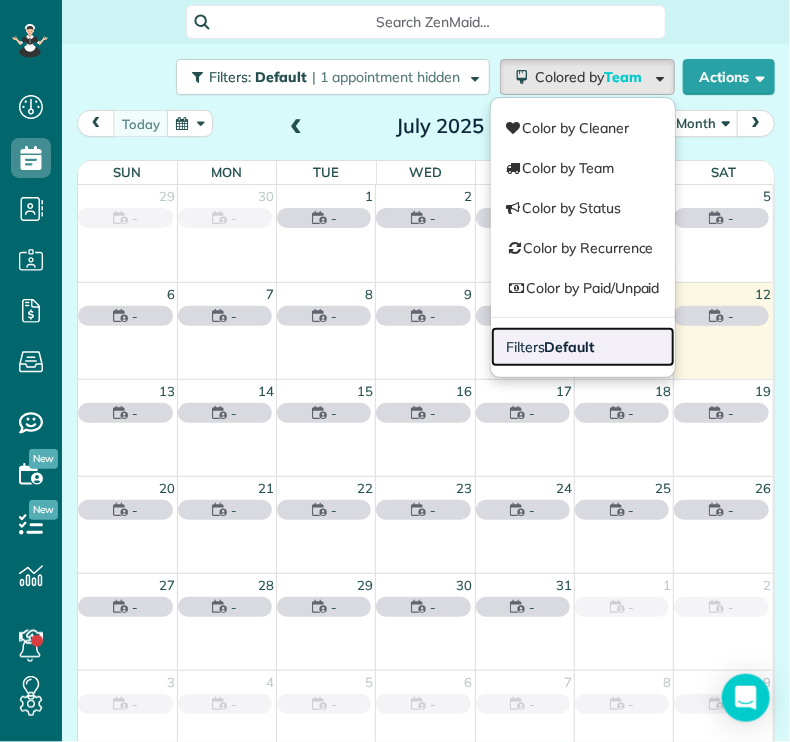 click on "Default" at bounding box center [570, 347] 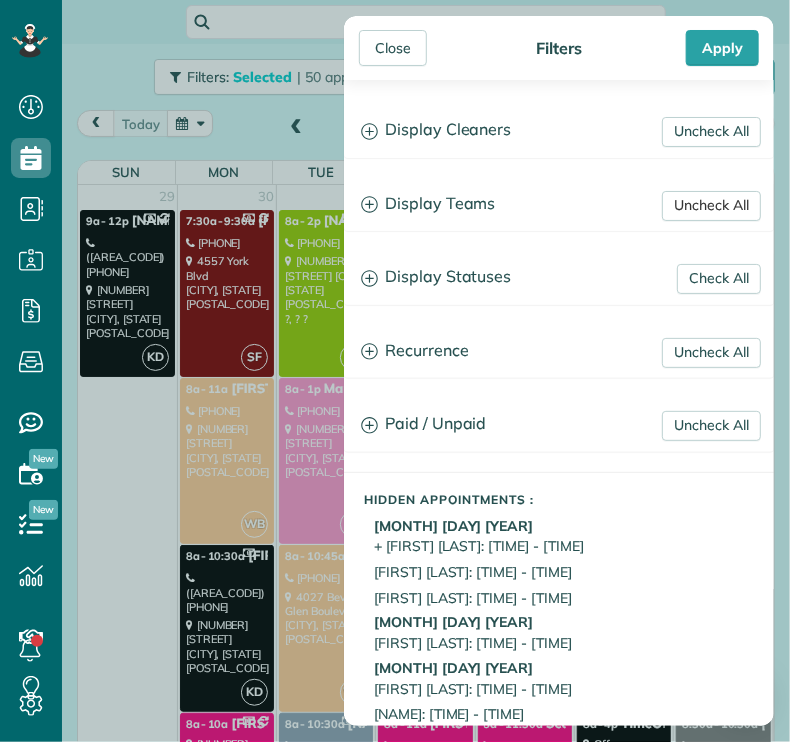 click on "Uncheck All" at bounding box center [711, 206] 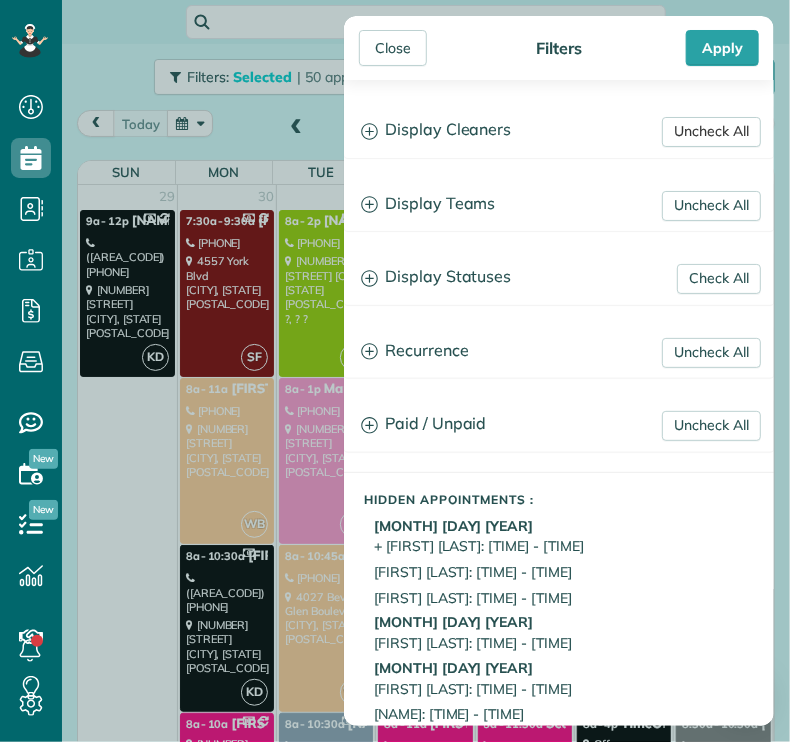 click on "Uncheck All" at bounding box center (711, 132) 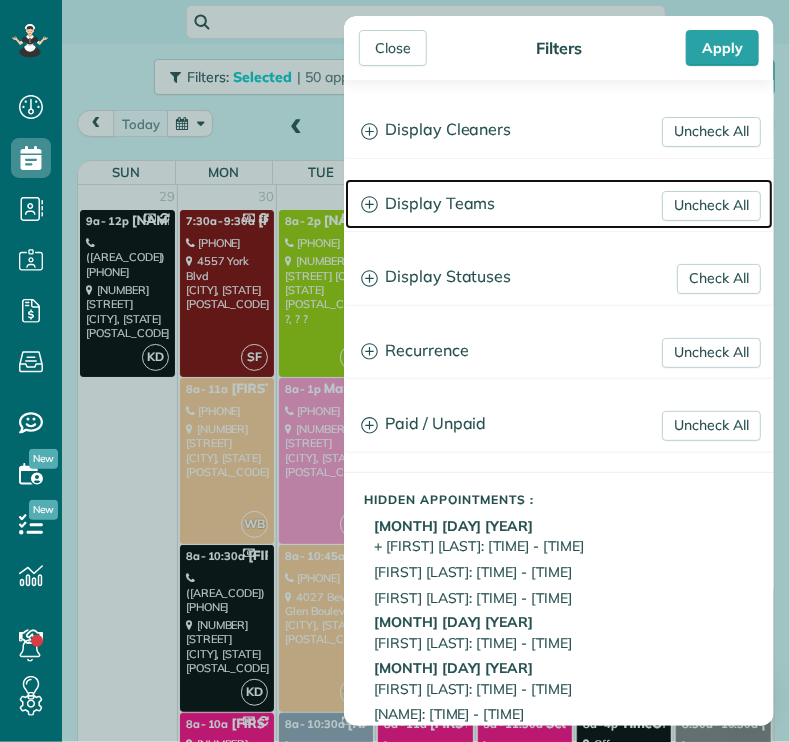 click on "Display Teams" at bounding box center (559, 204) 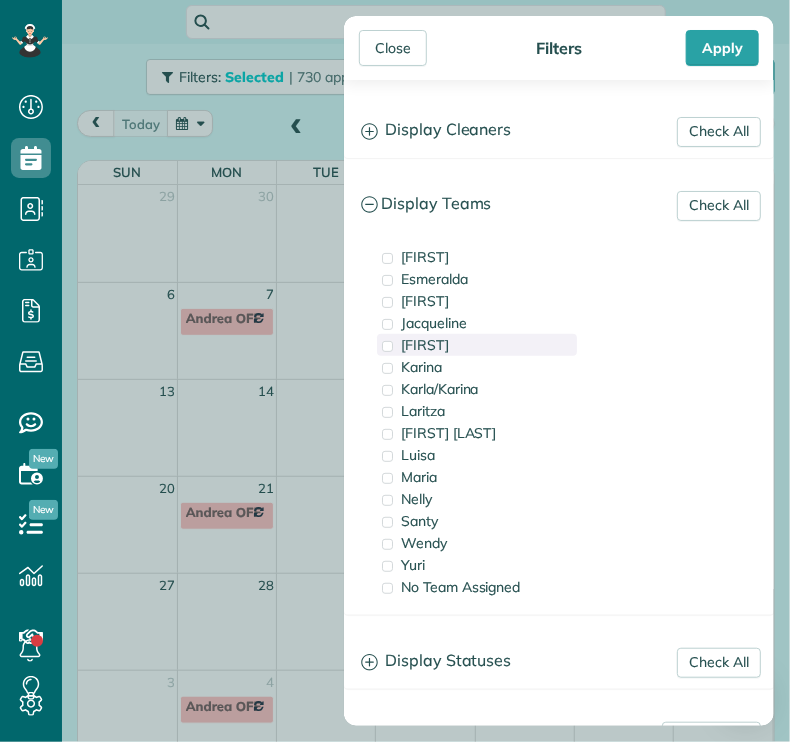 click on "[FIRST]" at bounding box center (477, 345) 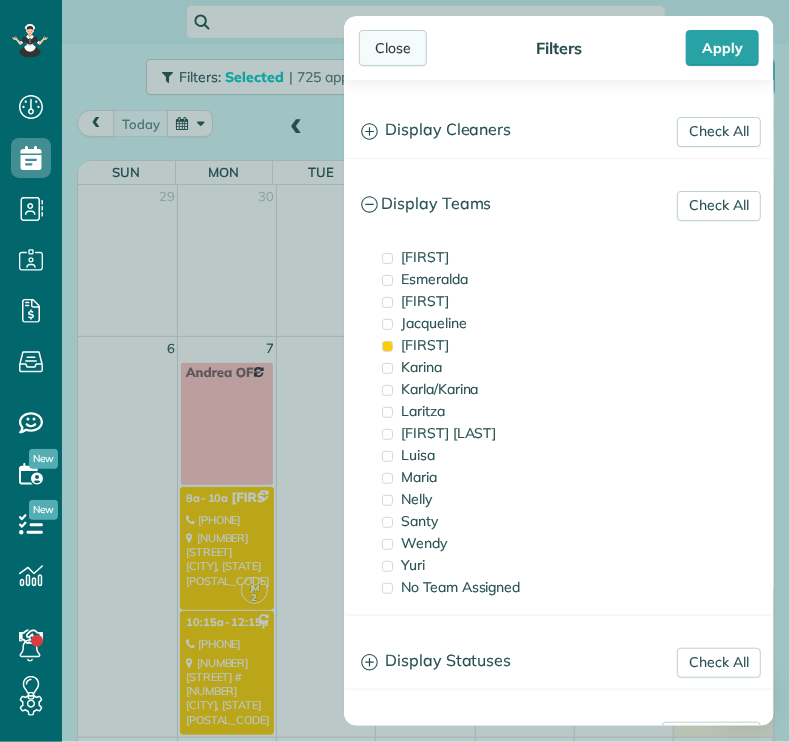 click on "Close" at bounding box center (393, 48) 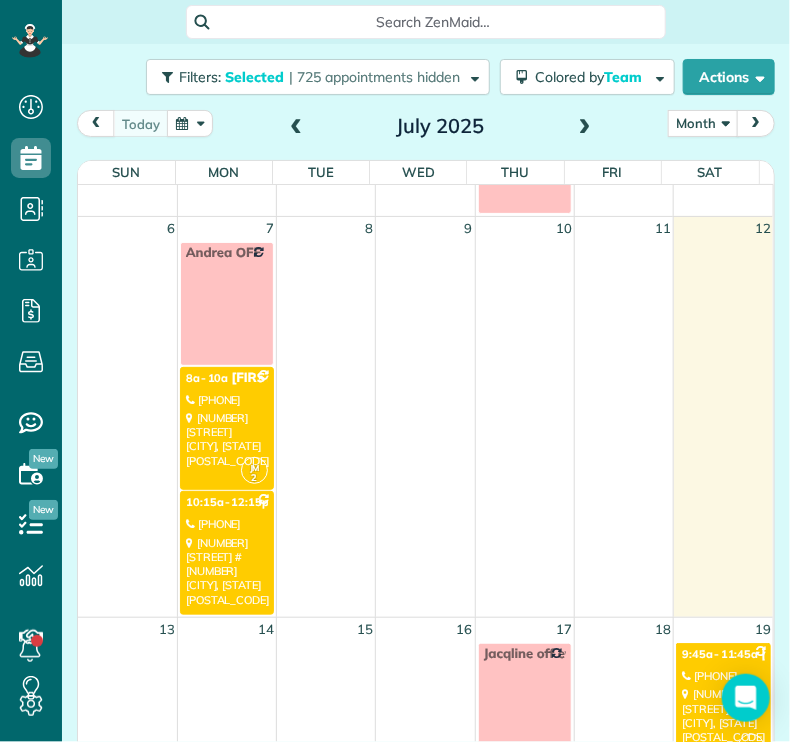 scroll, scrollTop: 122, scrollLeft: 0, axis: vertical 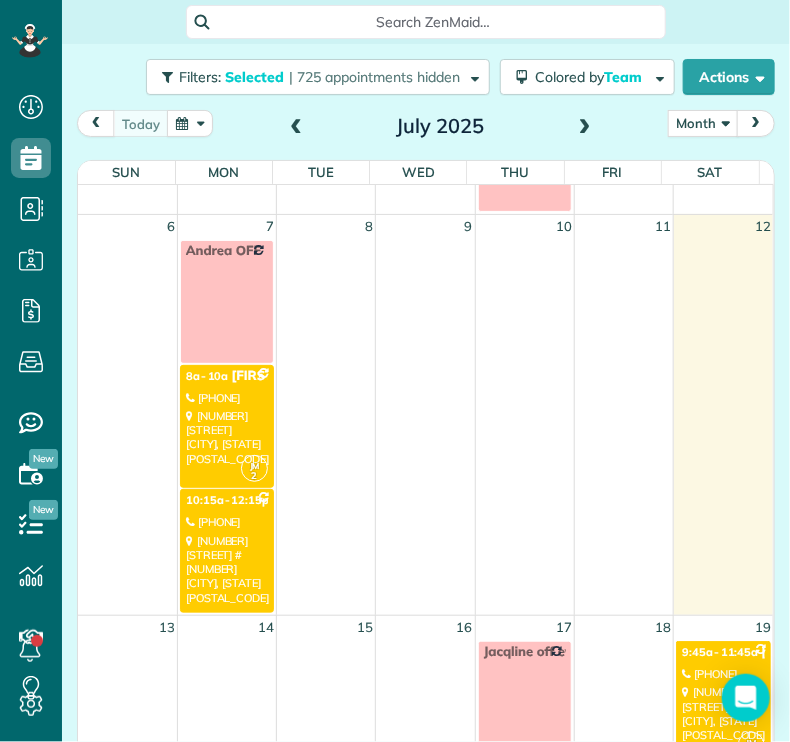 click on "[NUMBER] [STREET] #[NUMBER] [CITY], [STATE] [POSTAL_CODE]" at bounding box center [227, 569] 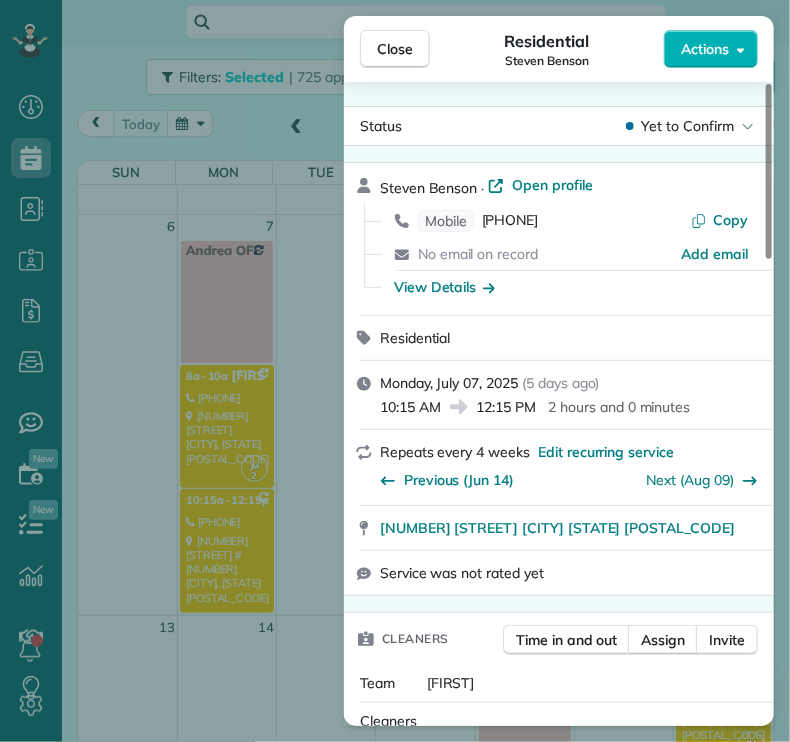 scroll, scrollTop: 572, scrollLeft: 0, axis: vertical 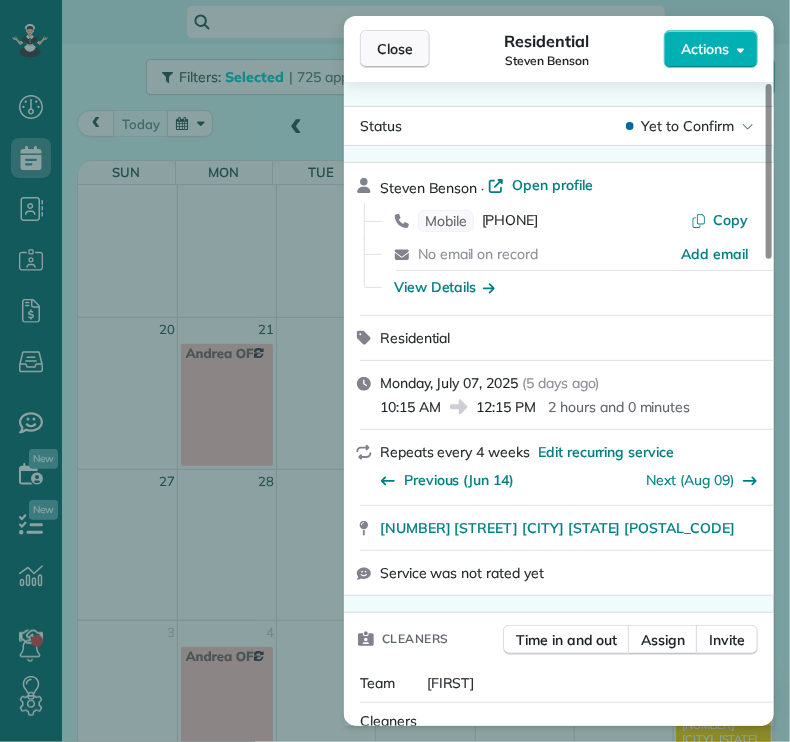 click on "Close" at bounding box center [395, 49] 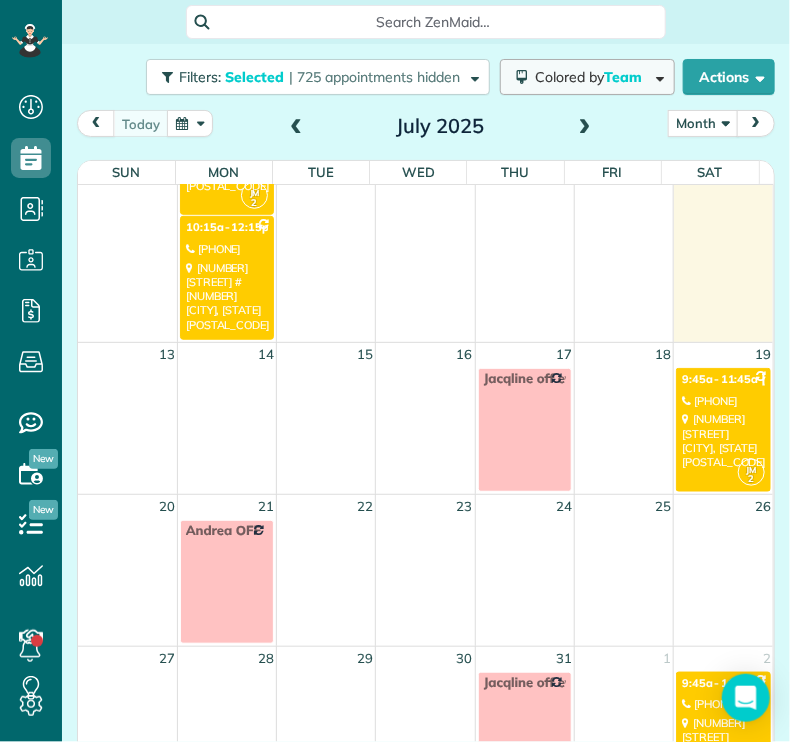 scroll, scrollTop: 400, scrollLeft: 0, axis: vertical 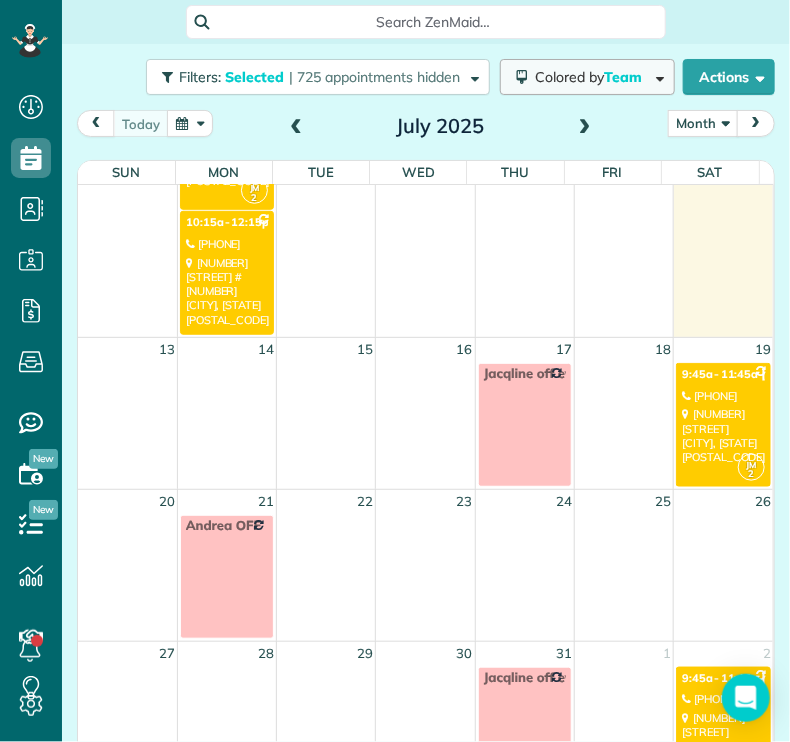 click on "Colored by  Team" at bounding box center (587, 77) 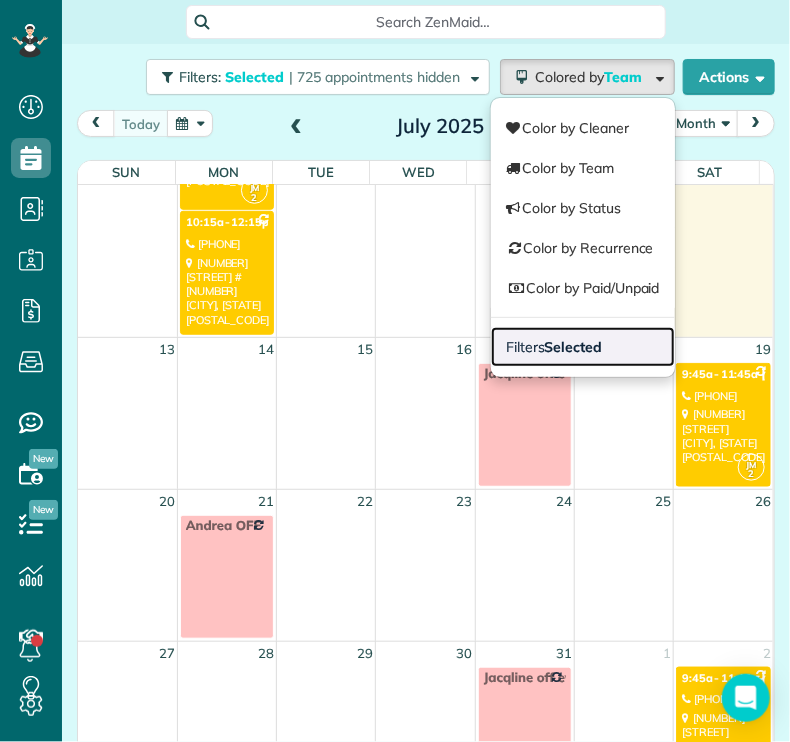 click on "Selected" at bounding box center [574, 347] 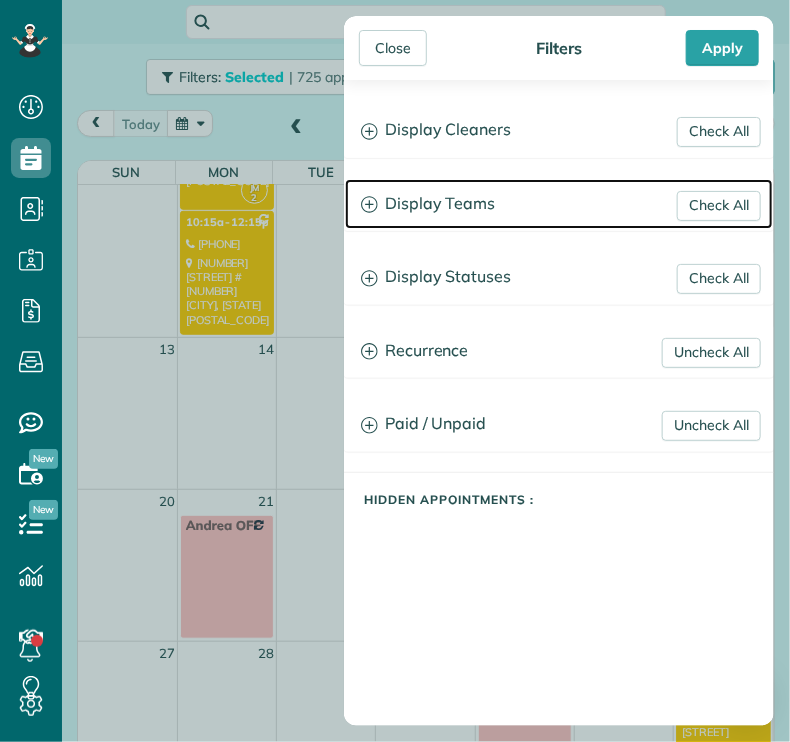 click on "Display Teams" at bounding box center (559, 204) 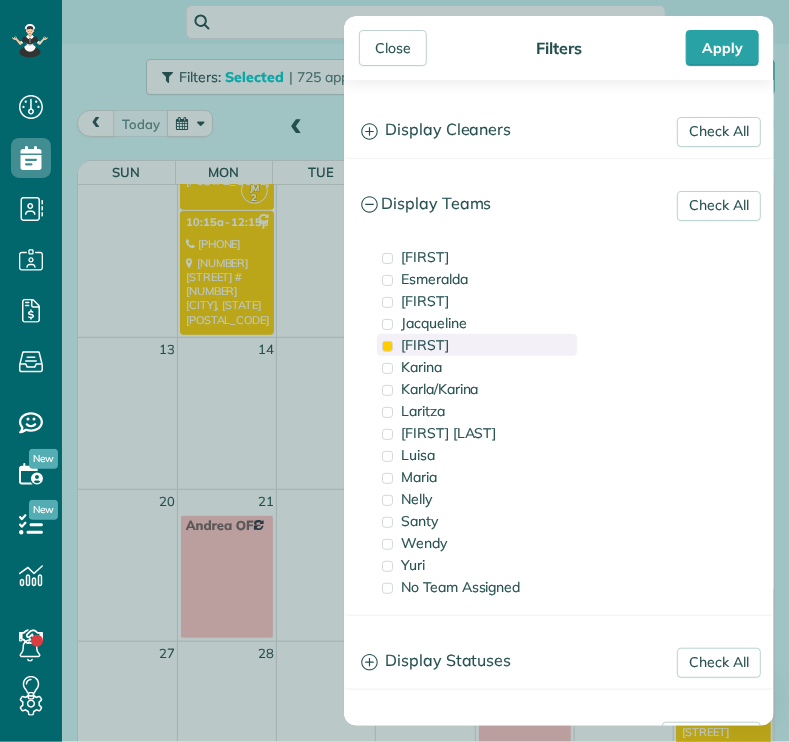 click on "[FIRST]" at bounding box center [477, 345] 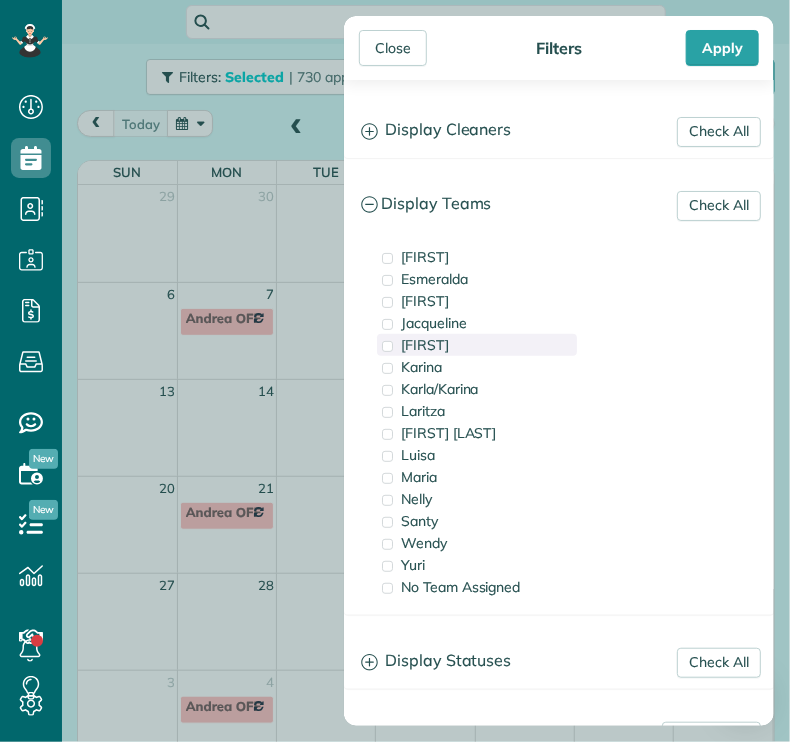 scroll, scrollTop: 0, scrollLeft: 0, axis: both 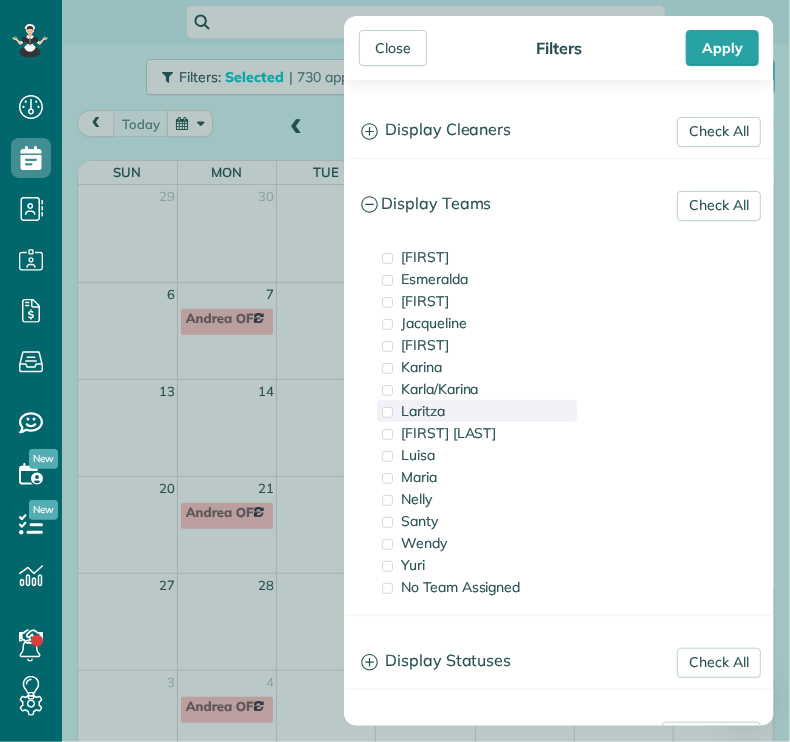 click on "Laritza" at bounding box center [477, 411] 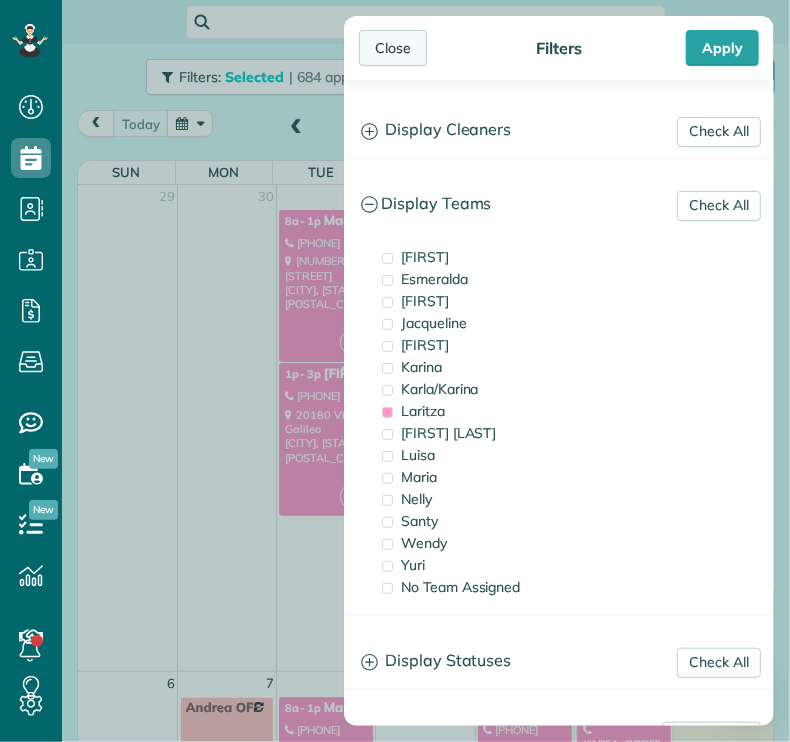 click on "Close" at bounding box center [393, 48] 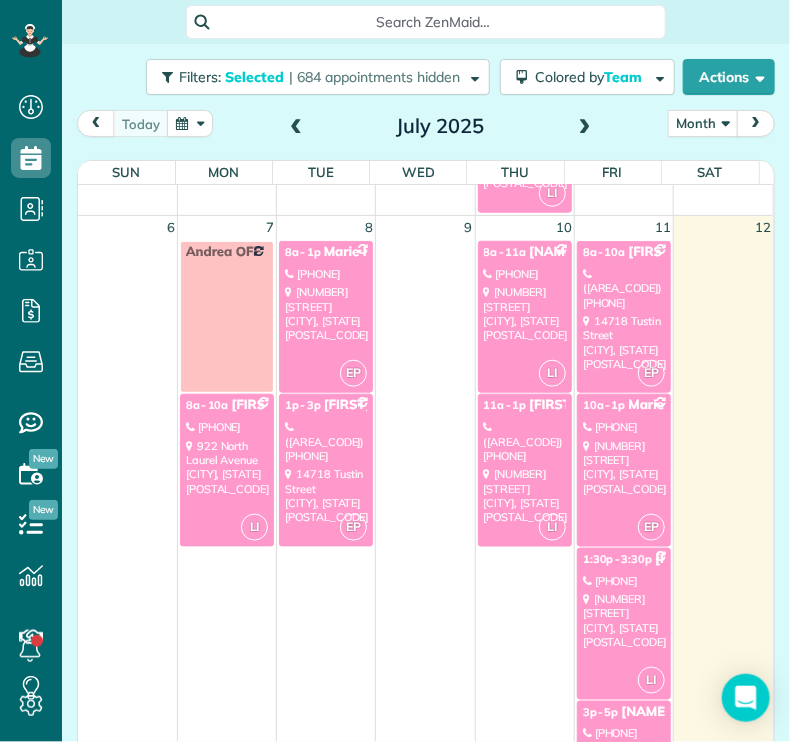 scroll, scrollTop: 465, scrollLeft: 0, axis: vertical 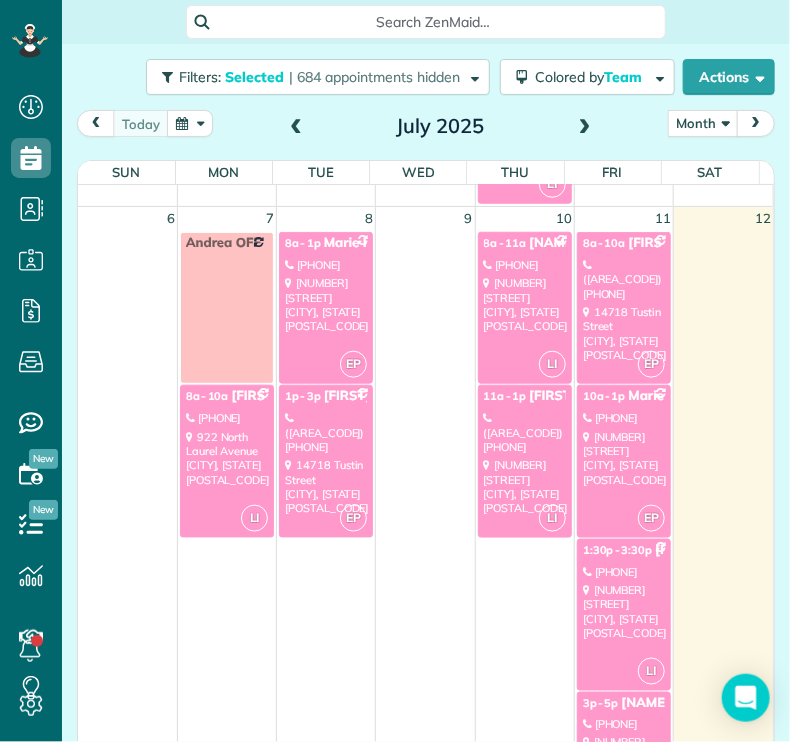 click on "[NUMBER] [STREET] [CITY], [STATE] [POSTAL_CODE]" at bounding box center (326, 486) 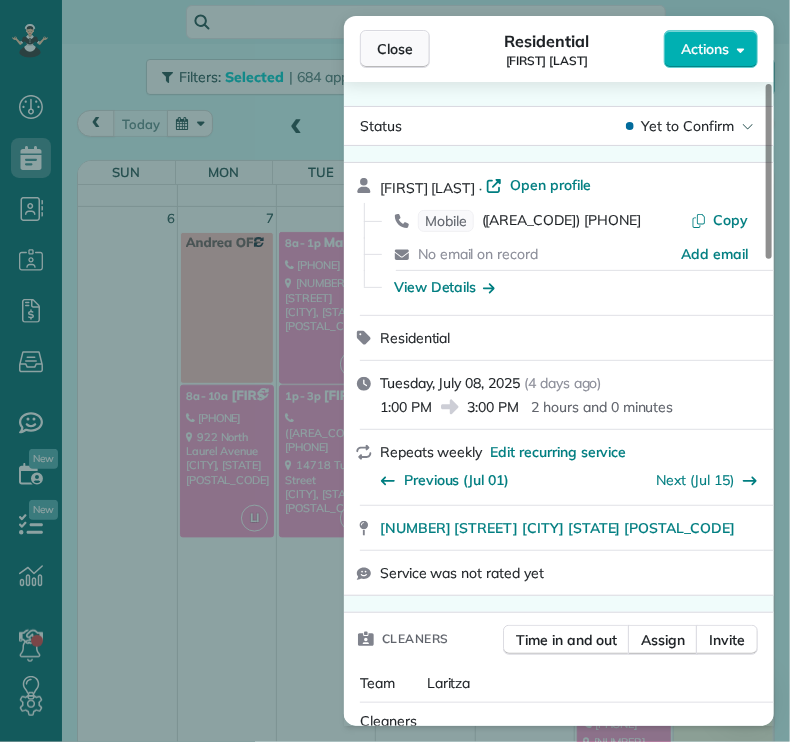click on "Close" at bounding box center (395, 49) 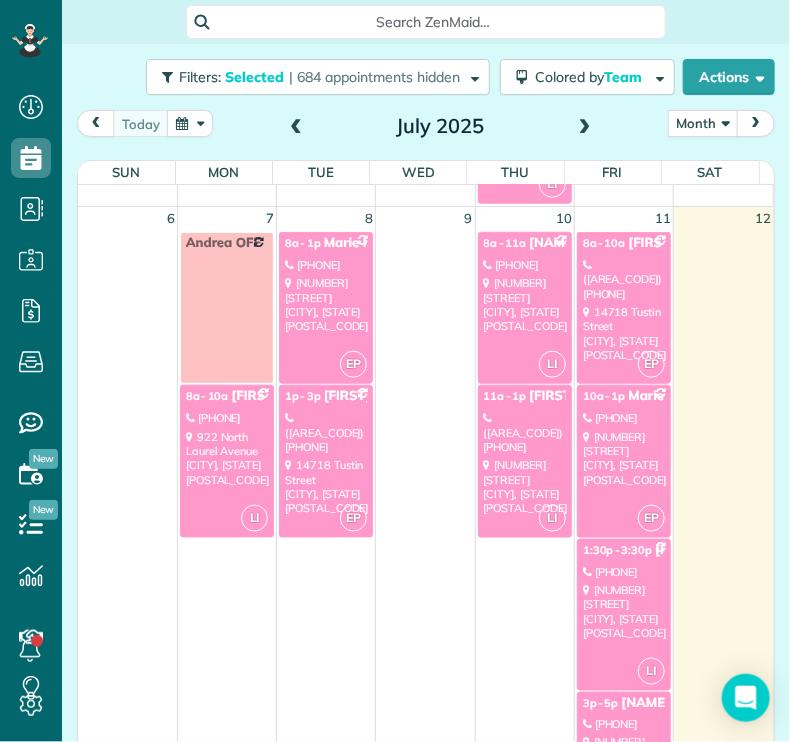click on "([AREA_CODE]) [PHONE]" at bounding box center (525, 432) 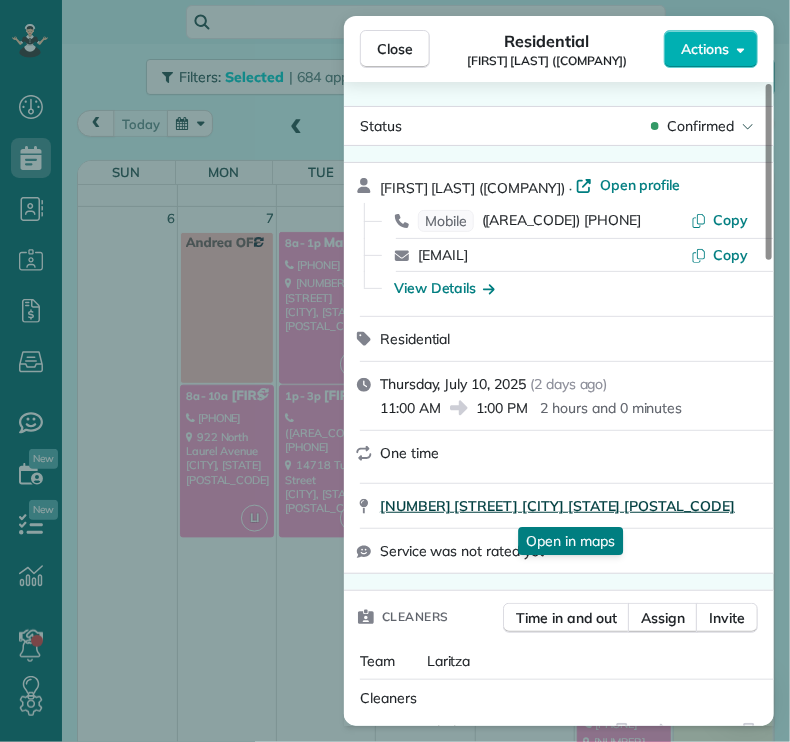 click on "[NUMBER] [STREET] [CITY] [STATE] [POSTAL_CODE]" at bounding box center [557, 506] 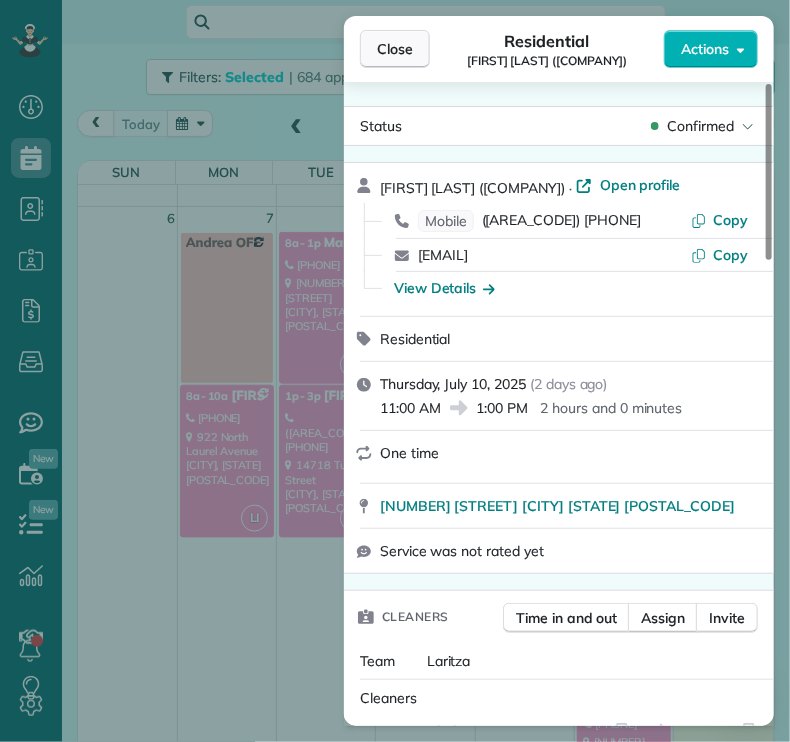 click on "Close" at bounding box center [395, 49] 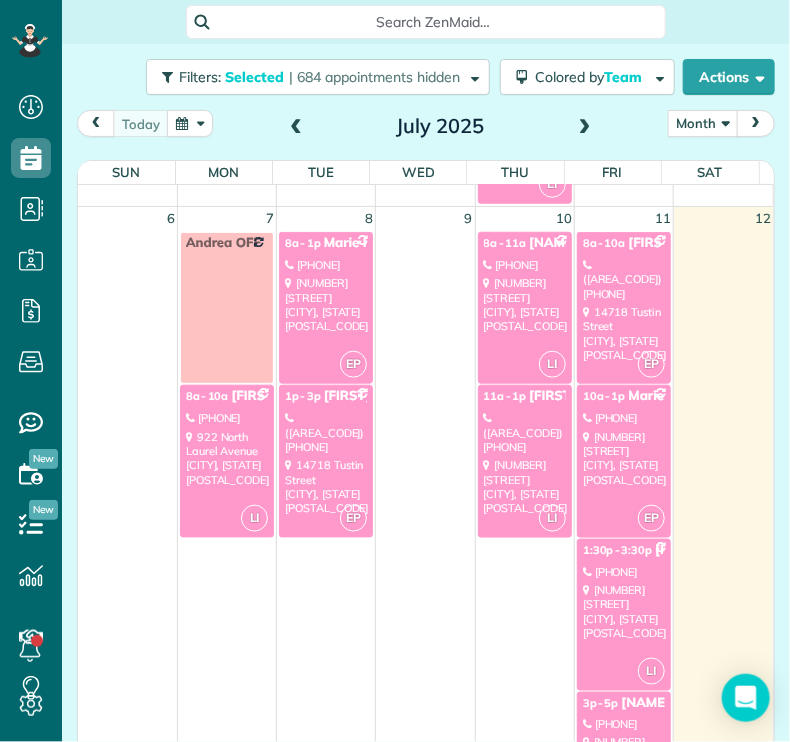 click on "[FIRST] [TIME] - [TIME] [FIRST] [PHONE] [NUMBER] [STREET] [CITY], [STATE] [POSTAL_CODE]" at bounding box center (624, 768) 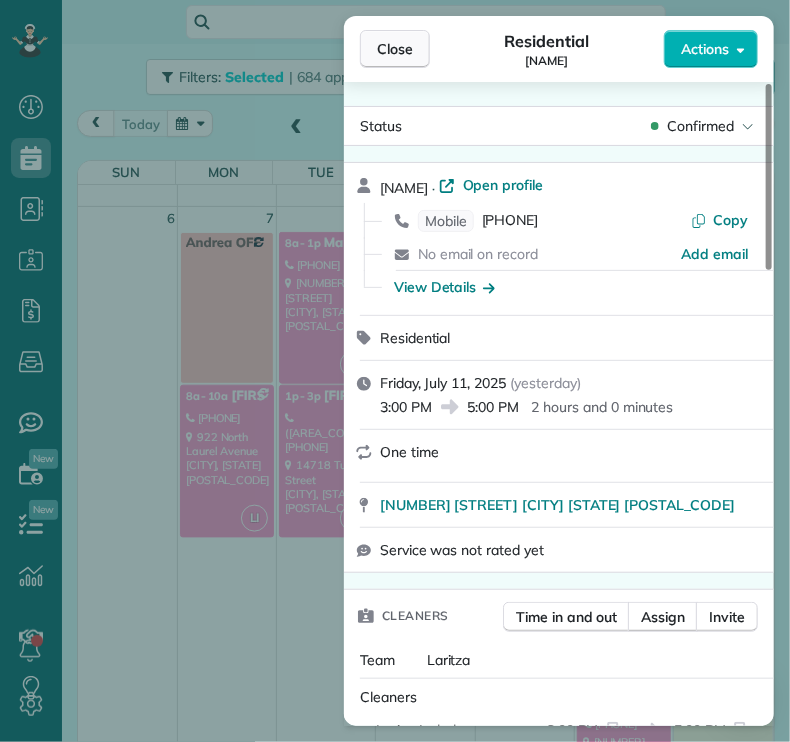 click on "Close Residential [LAST] Actions" at bounding box center [559, 49] 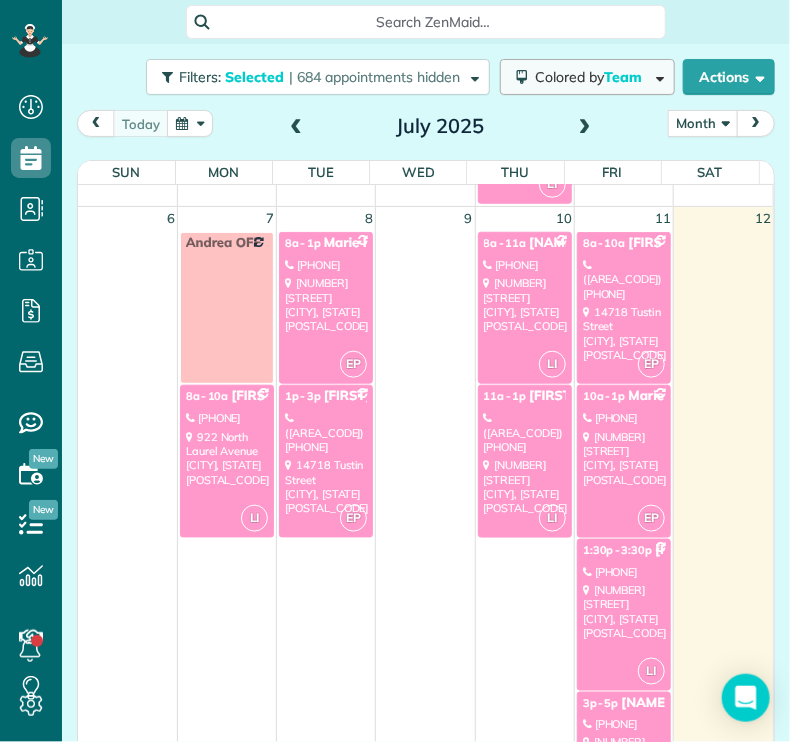 click on "Colored by  Team" at bounding box center [592, 77] 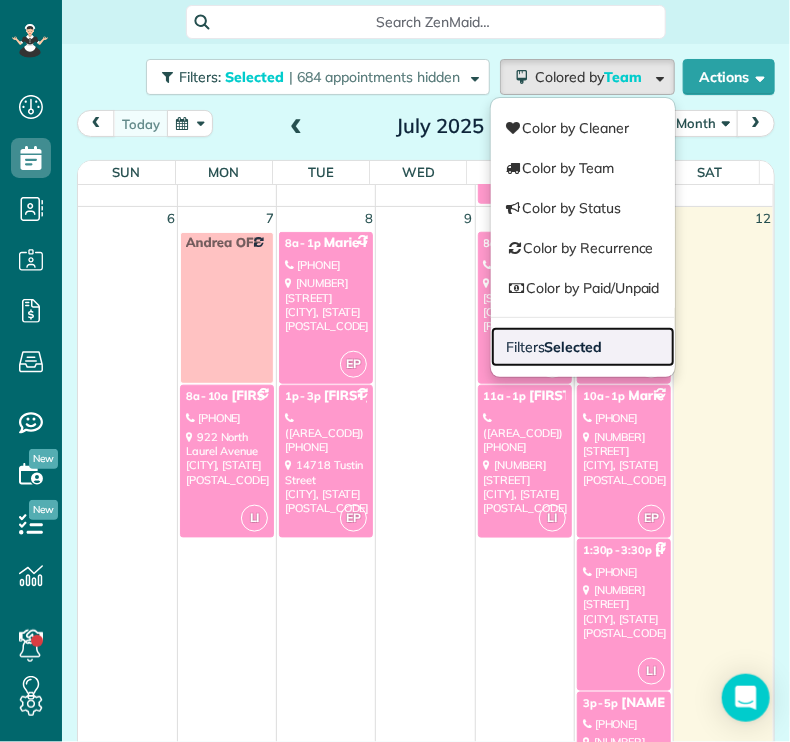 click on "Selected" at bounding box center (574, 347) 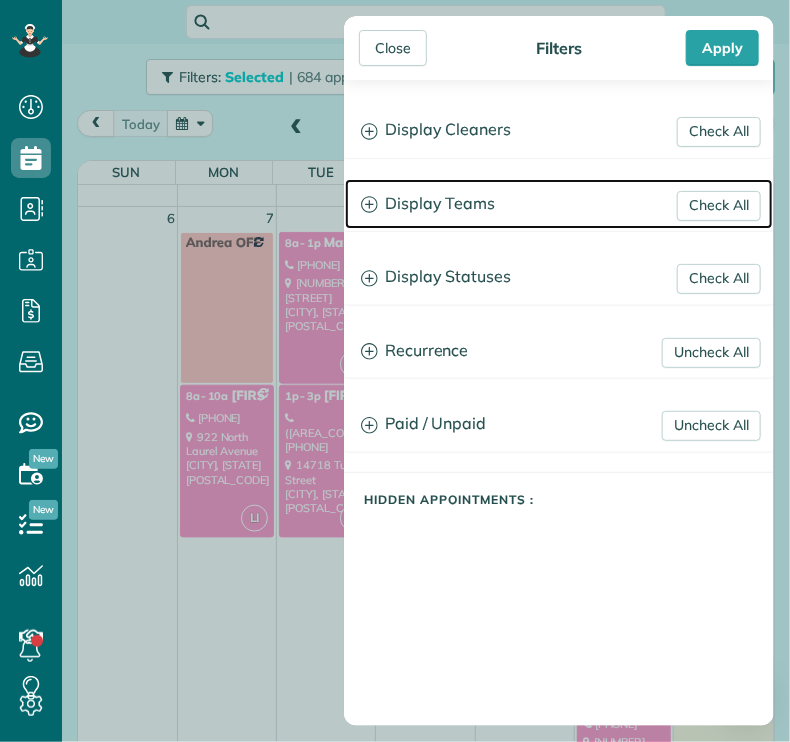 click on "Display Teams" at bounding box center (559, 204) 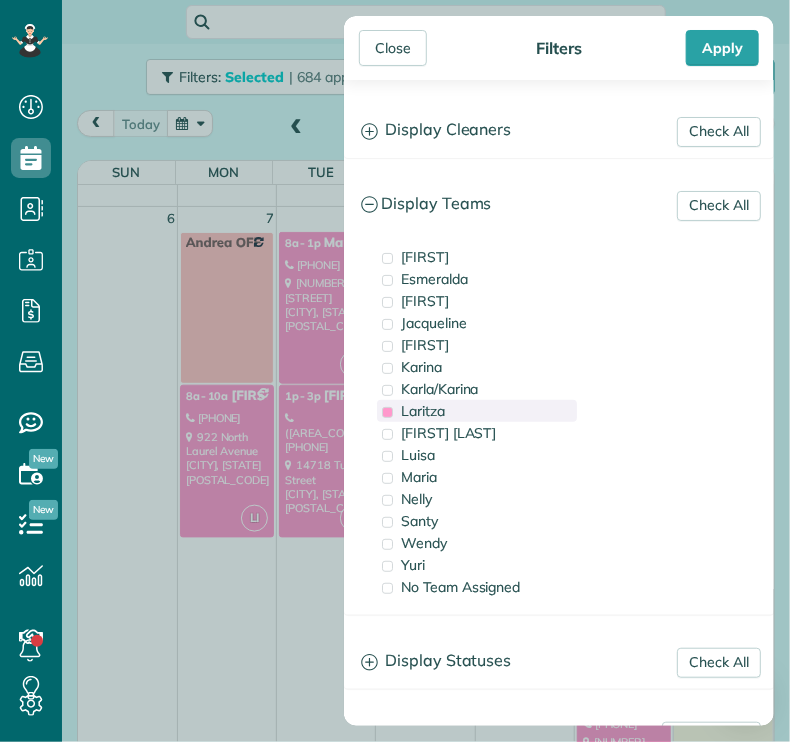 click on "Laritza" at bounding box center (423, 411) 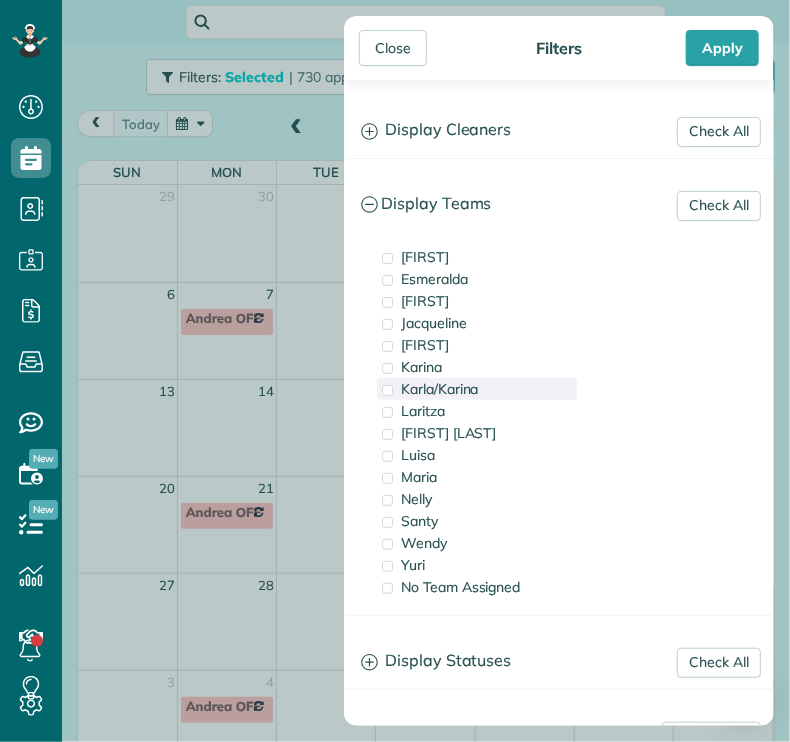 scroll, scrollTop: 0, scrollLeft: 0, axis: both 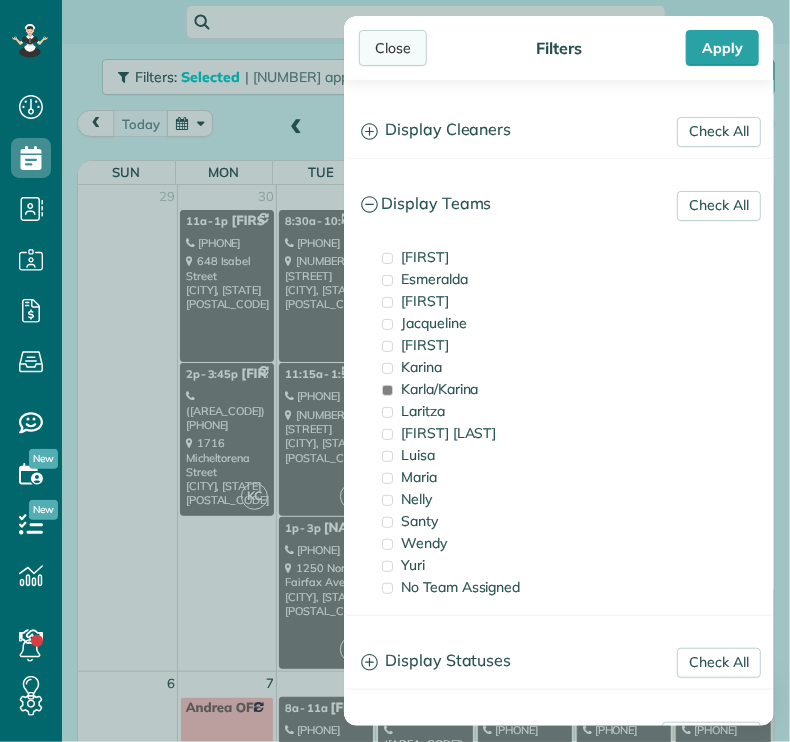 click on "Close" at bounding box center [393, 48] 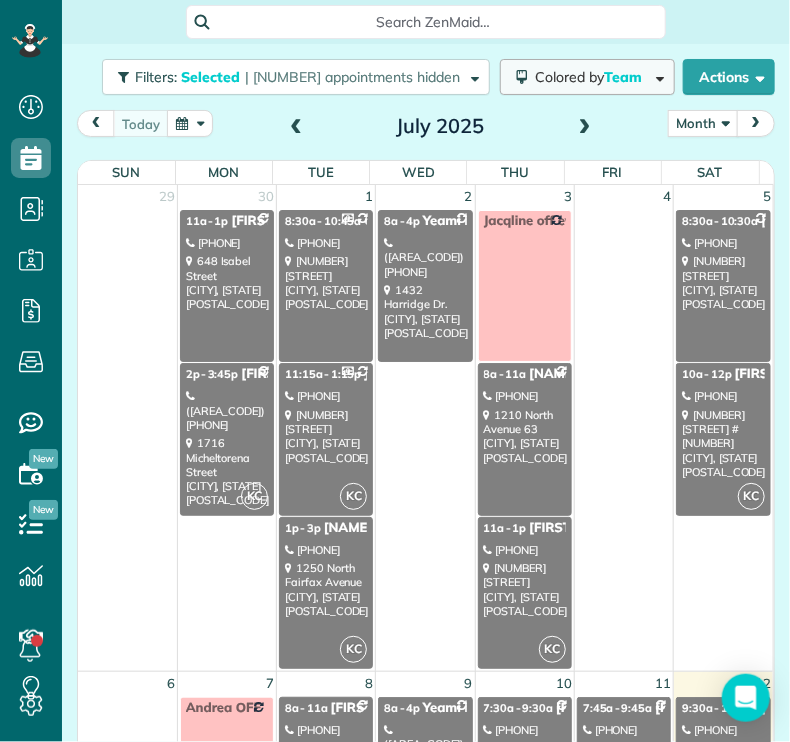 click on "Colored by  Team" at bounding box center (587, 77) 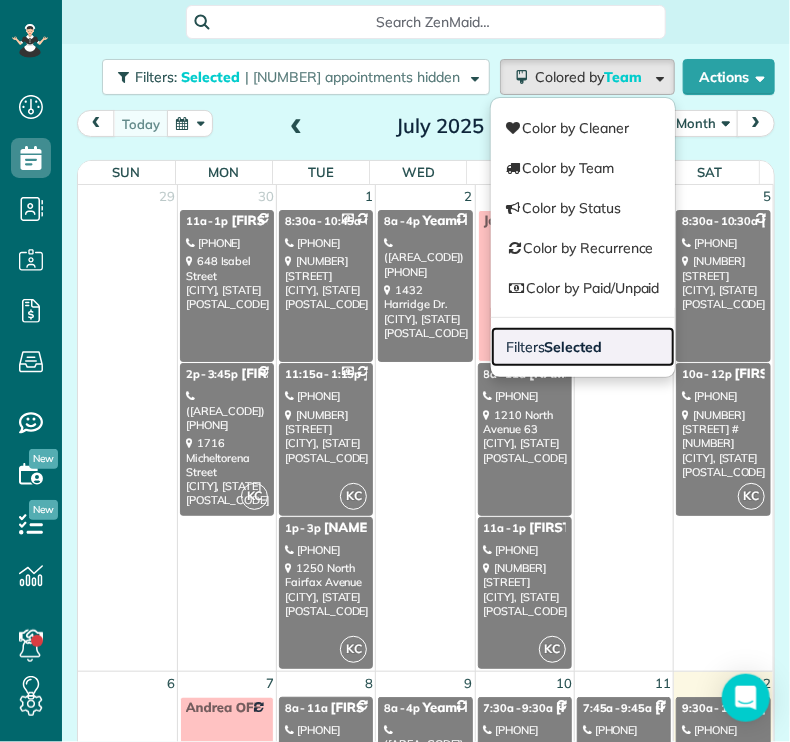 click on "Selected" at bounding box center [574, 347] 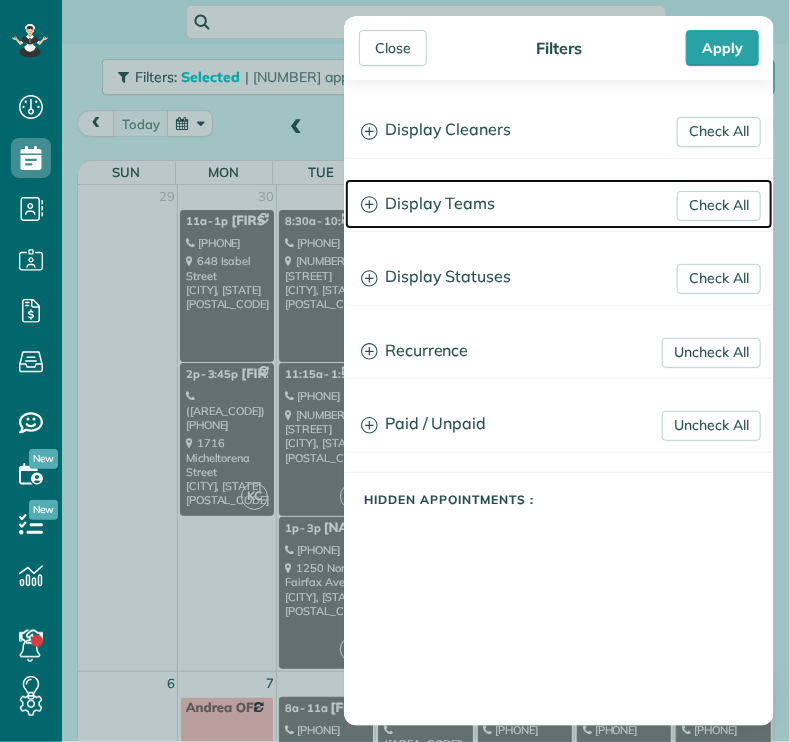 click on "Display Teams" at bounding box center (559, 204) 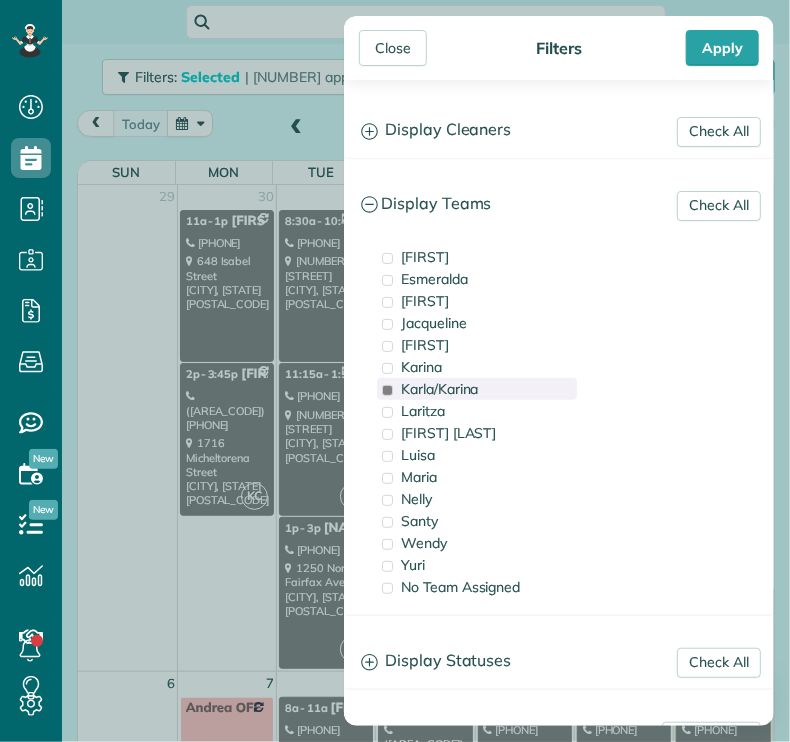 click on "Karla/Karina" at bounding box center (440, 389) 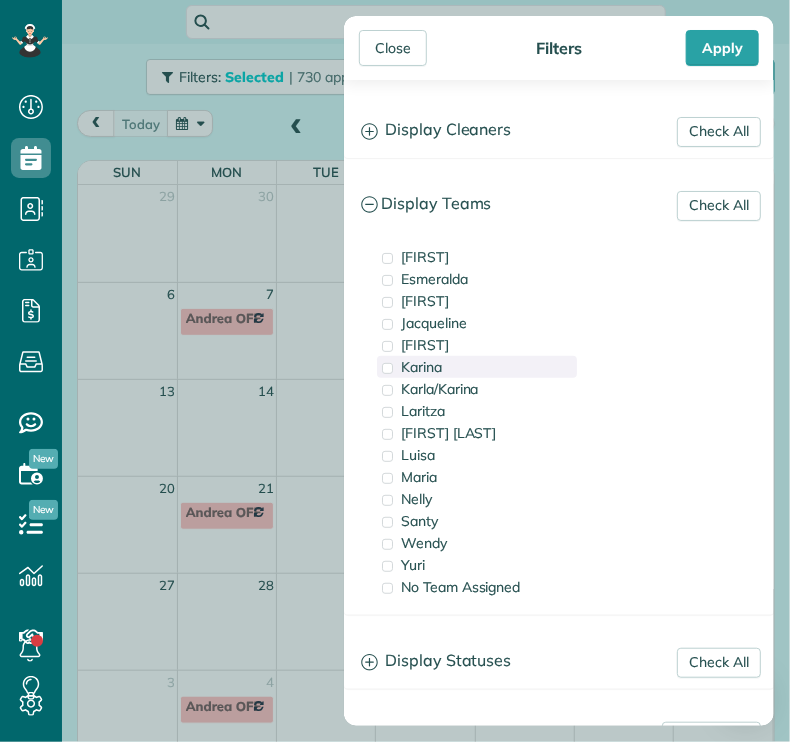 click on "Karina" at bounding box center (421, 367) 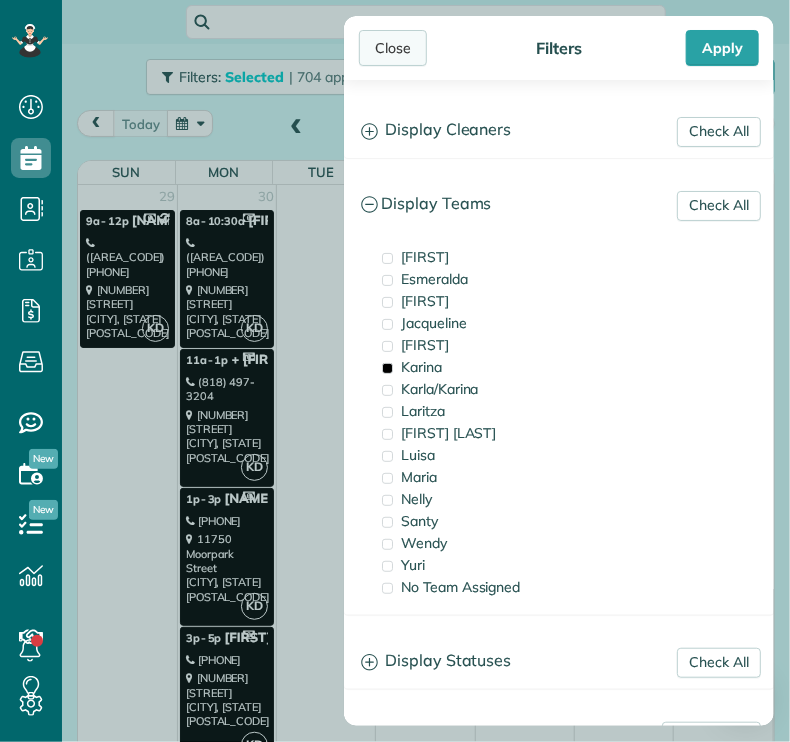 click on "Close" at bounding box center (393, 48) 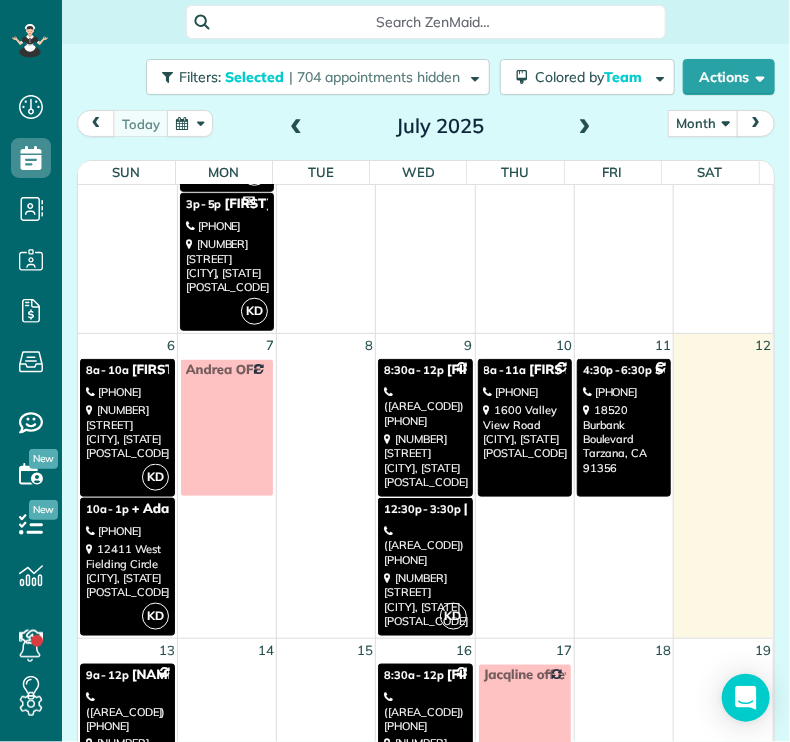 scroll, scrollTop: 435, scrollLeft: 0, axis: vertical 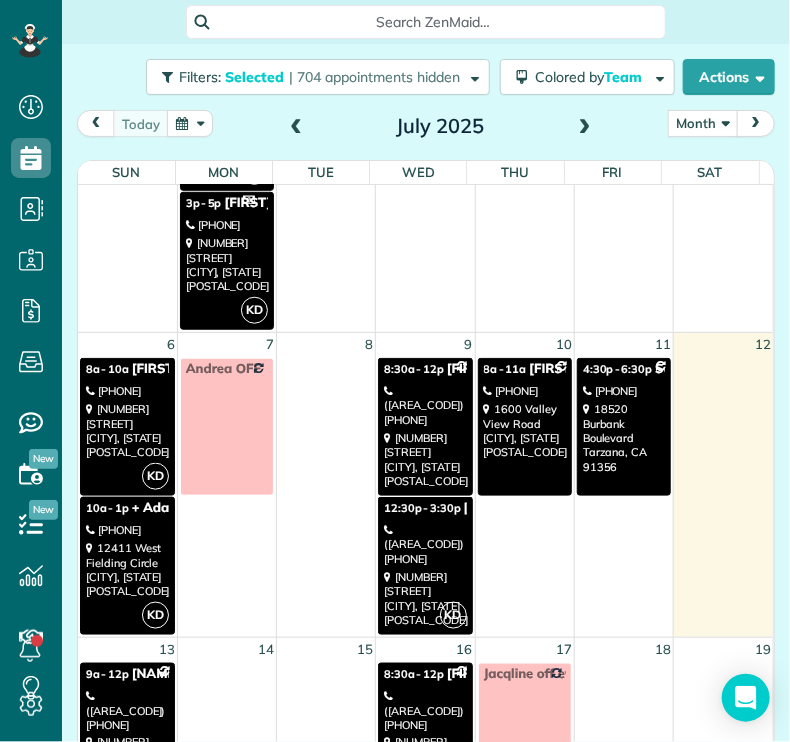 click on "[NUMBER] [STREET] [CITY], [STATE] [POSTAL_CODE]" at bounding box center [425, 598] 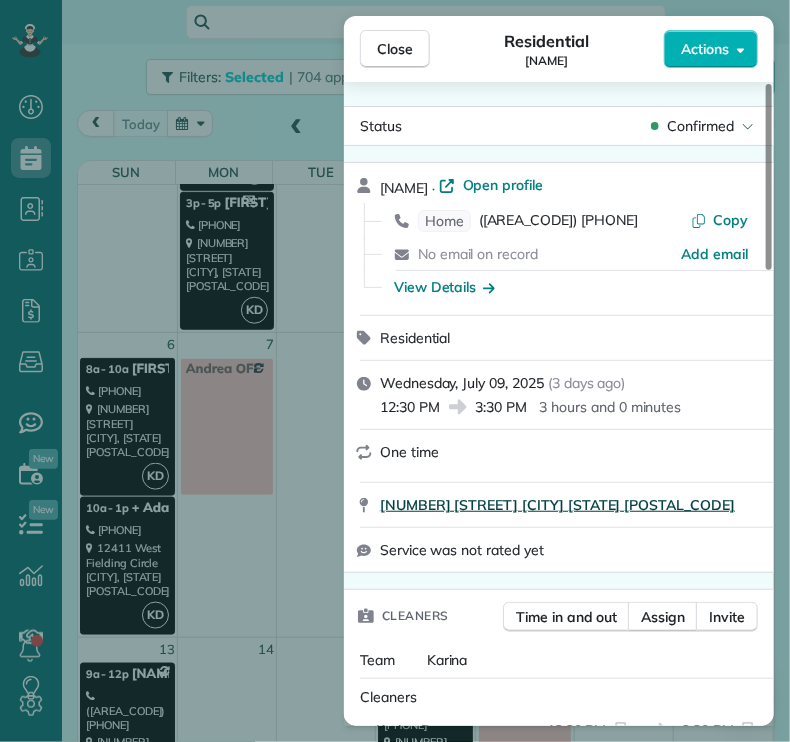click on "[NUMBER] [STREET] [CITY] [STATE] [POSTAL_CODE]" at bounding box center (557, 505) 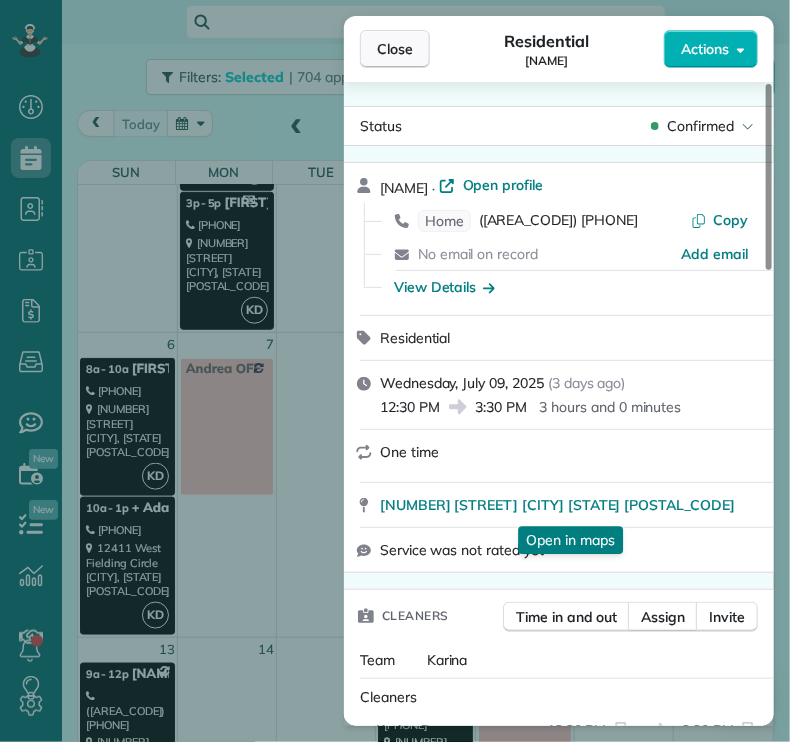 click on "Close" at bounding box center (395, 49) 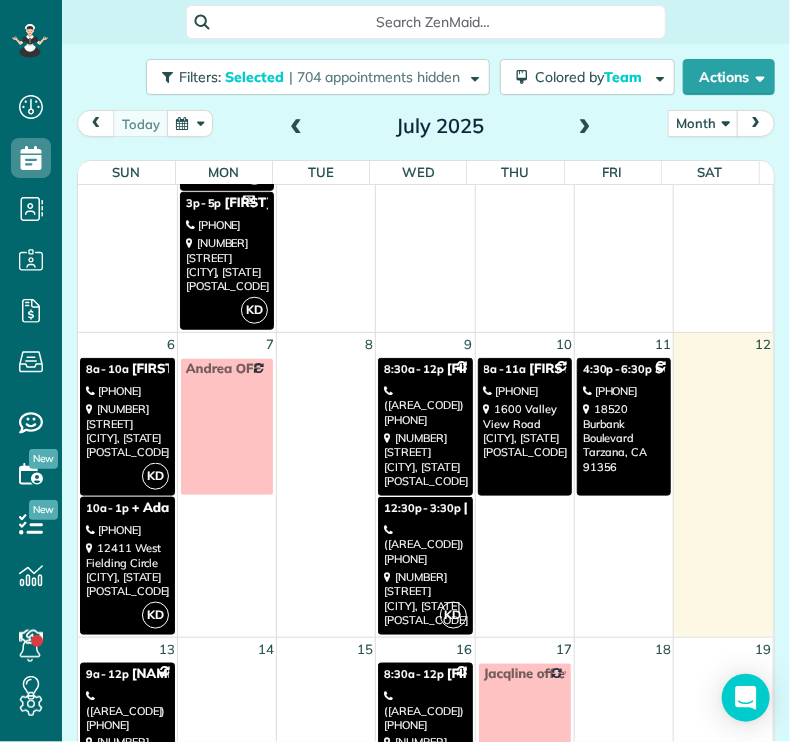 click on "[NUMBER] [STREET] [CITY], [STATE] [POSTAL_CODE]" at bounding box center (624, 437) 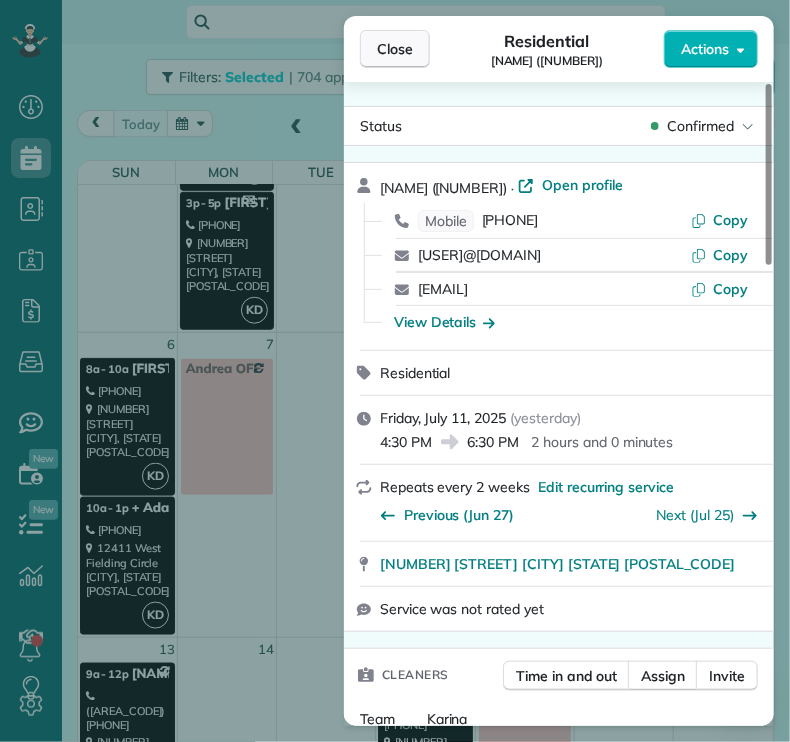 click on "Close" at bounding box center [395, 49] 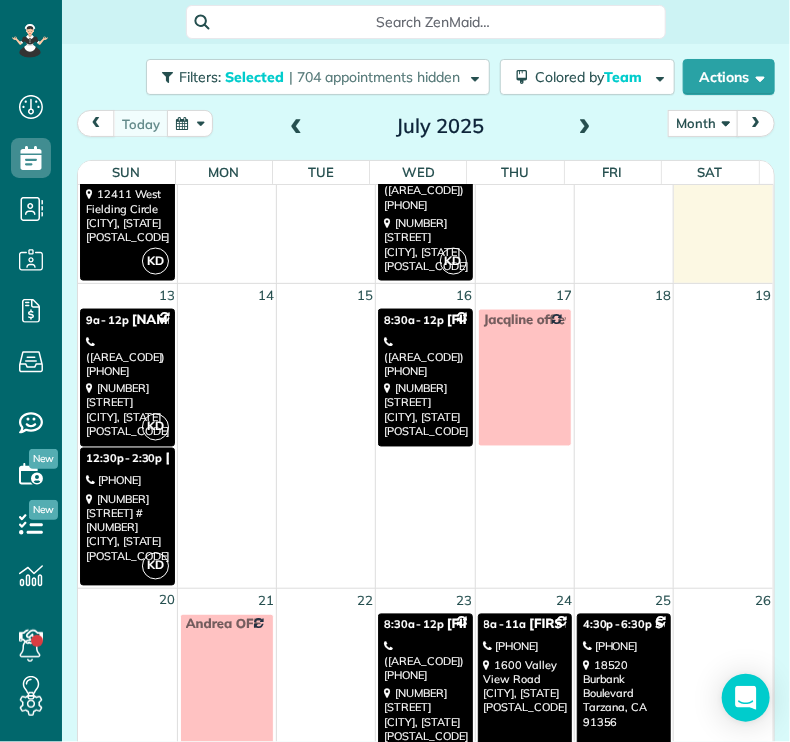 scroll, scrollTop: 792, scrollLeft: 0, axis: vertical 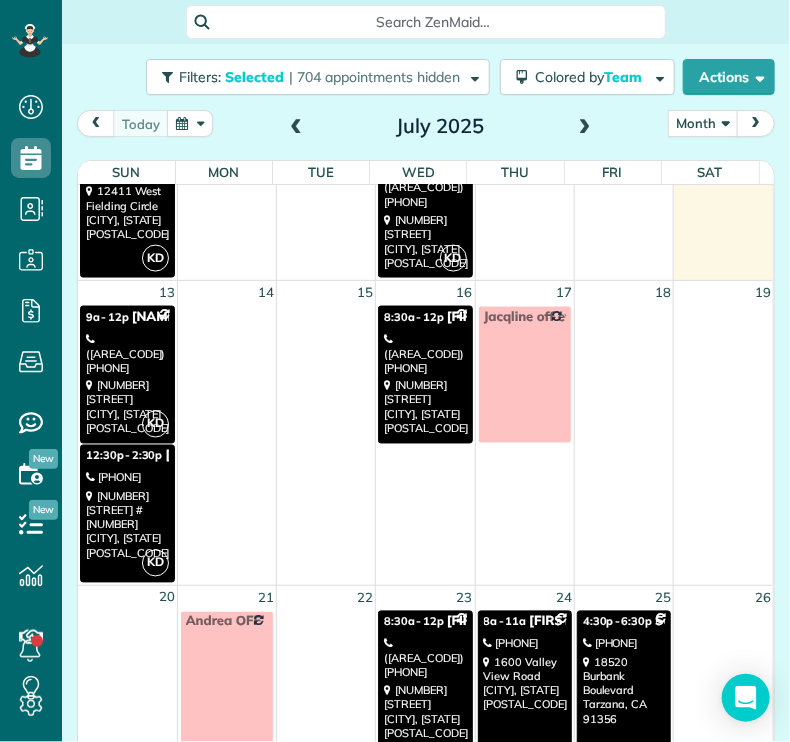 click on "[NUMBER] [STREET] [CITY], [STATE] [POSTAL_CODE]" at bounding box center (127, 525) 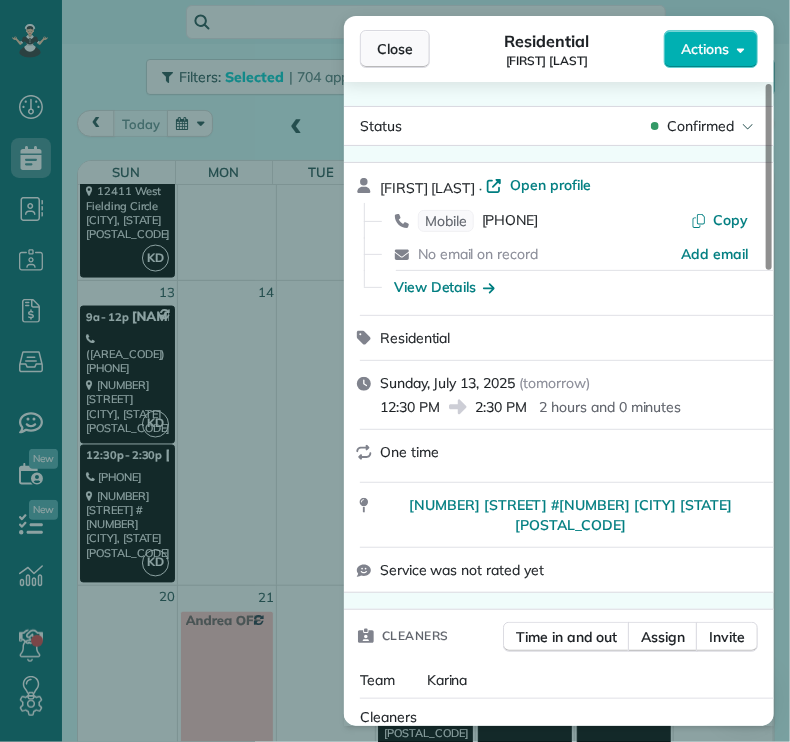 click on "Close" at bounding box center (395, 49) 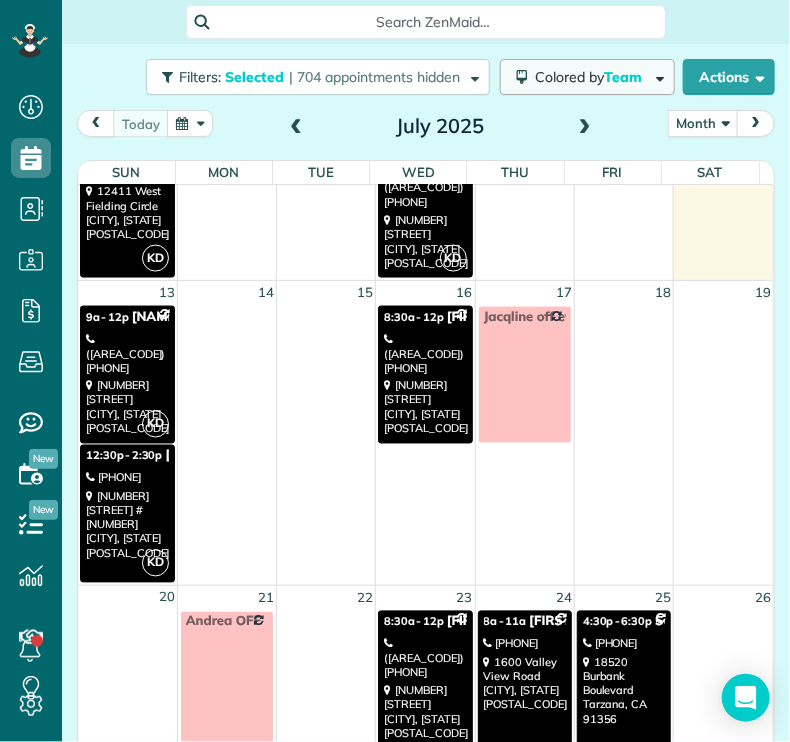 click on "Team" at bounding box center [624, 77] 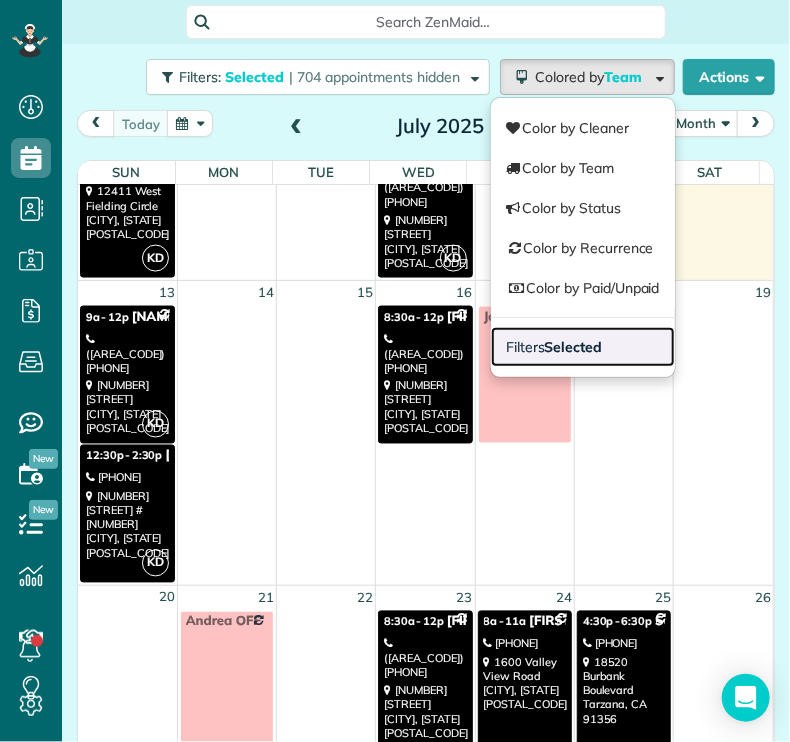 click on "Filters  Selected" at bounding box center [583, 347] 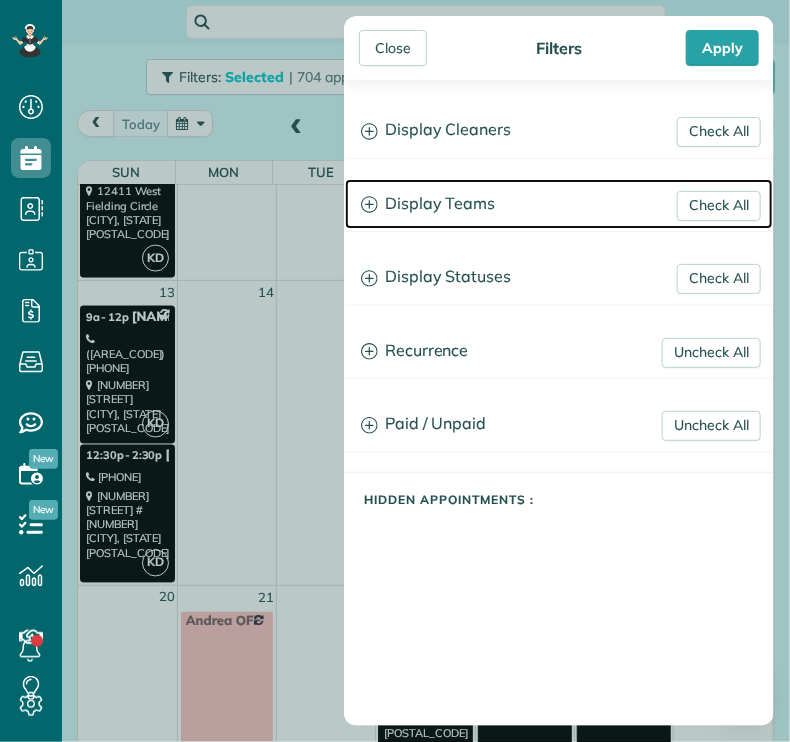 click on "Display Teams" at bounding box center (559, 204) 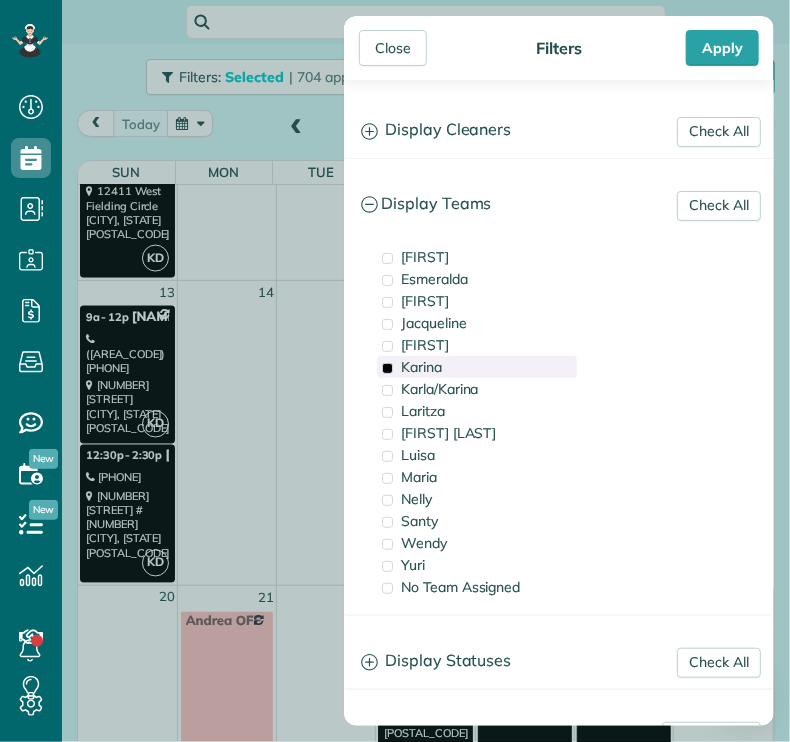 click on "Karina" at bounding box center (421, 367) 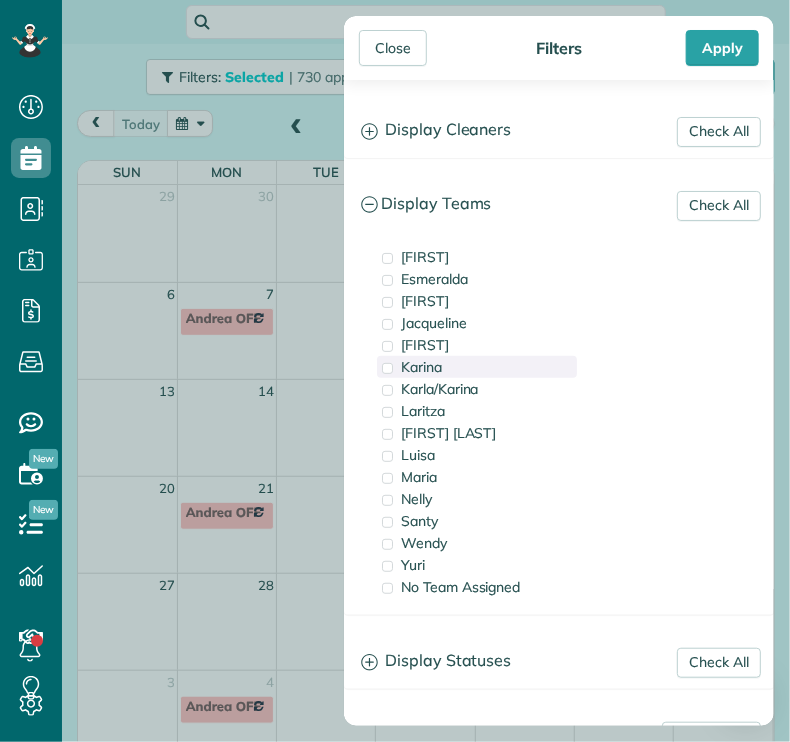 scroll, scrollTop: 0, scrollLeft: 0, axis: both 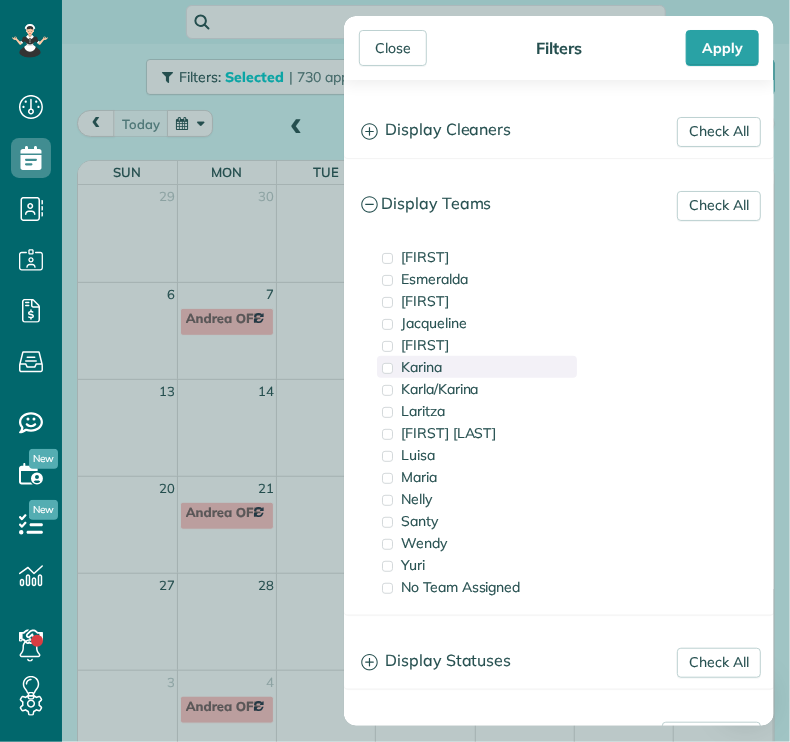 click on "Karina" at bounding box center (421, 367) 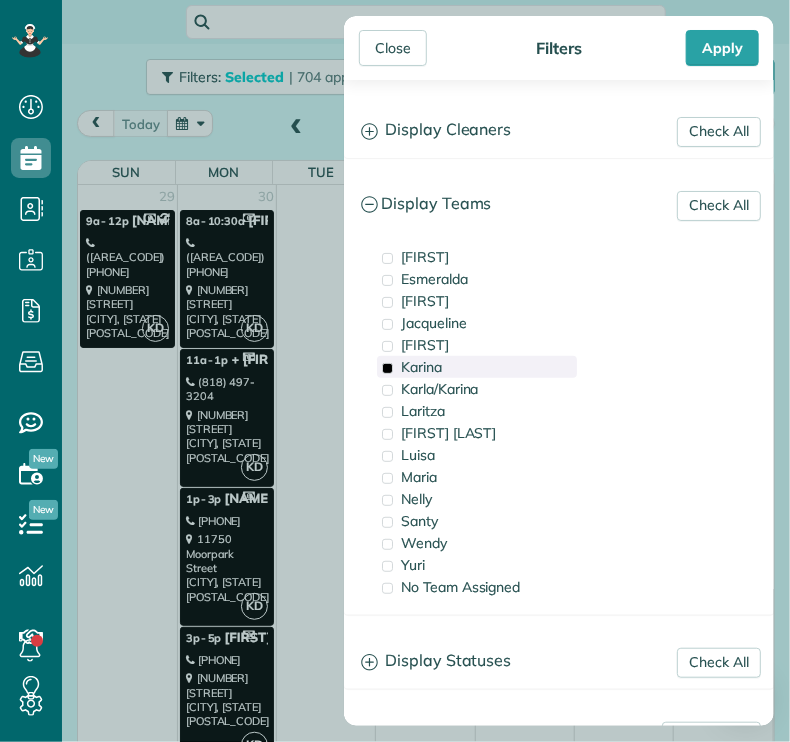 click on "Karina" at bounding box center (421, 367) 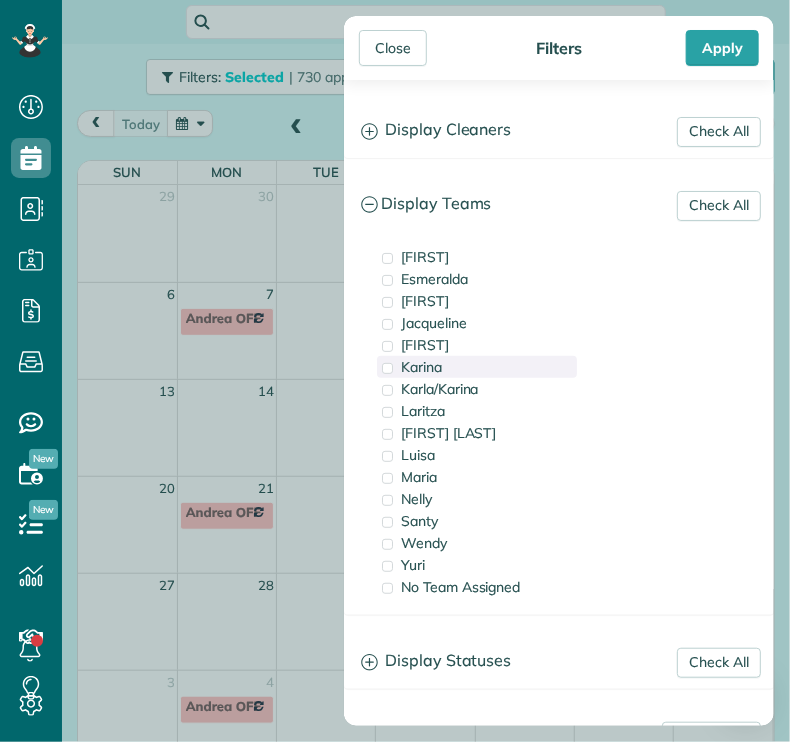 click on "Karina" at bounding box center (421, 367) 